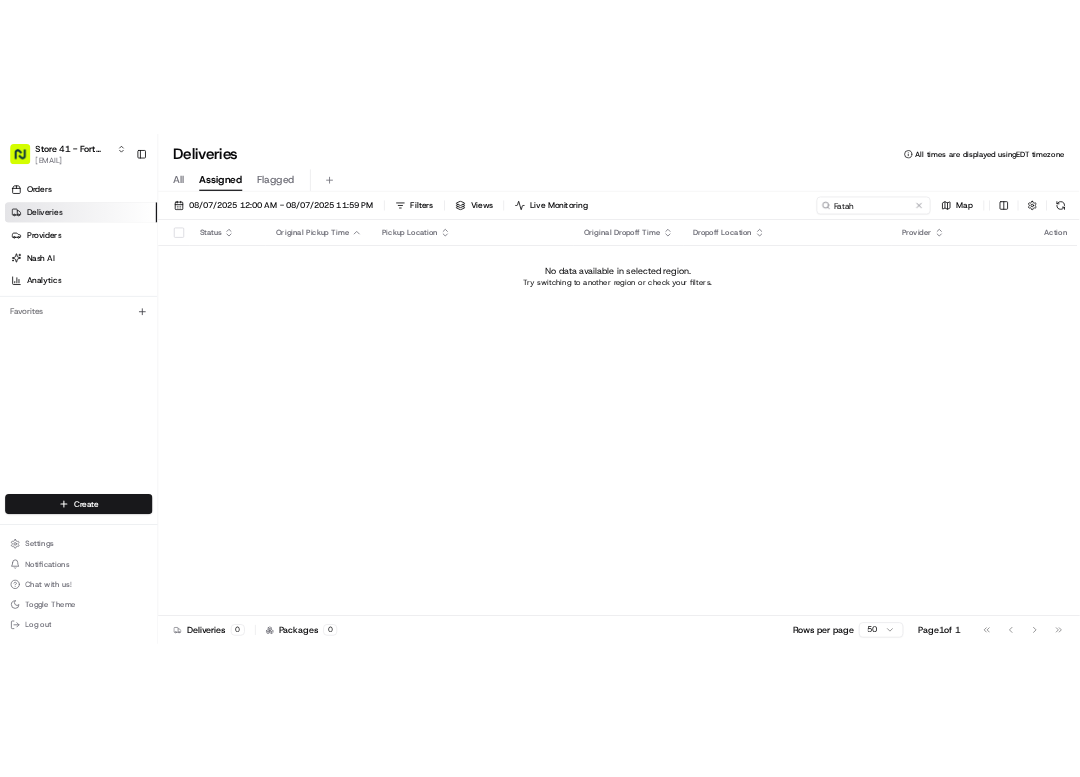 scroll, scrollTop: 0, scrollLeft: 0, axis: both 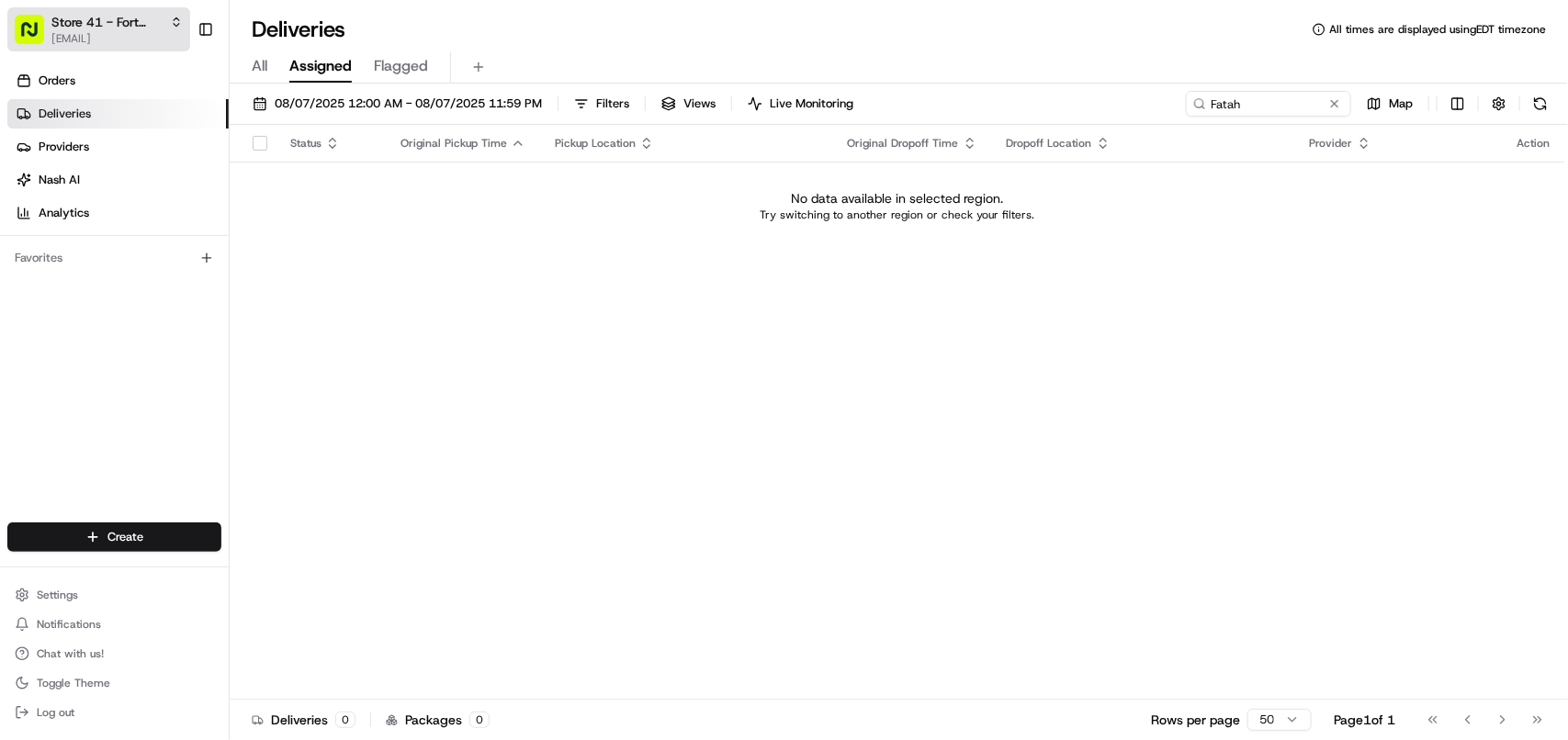 click on "Store 41 - Fort Lauderdale (Just Salad)" at bounding box center (107, 22) 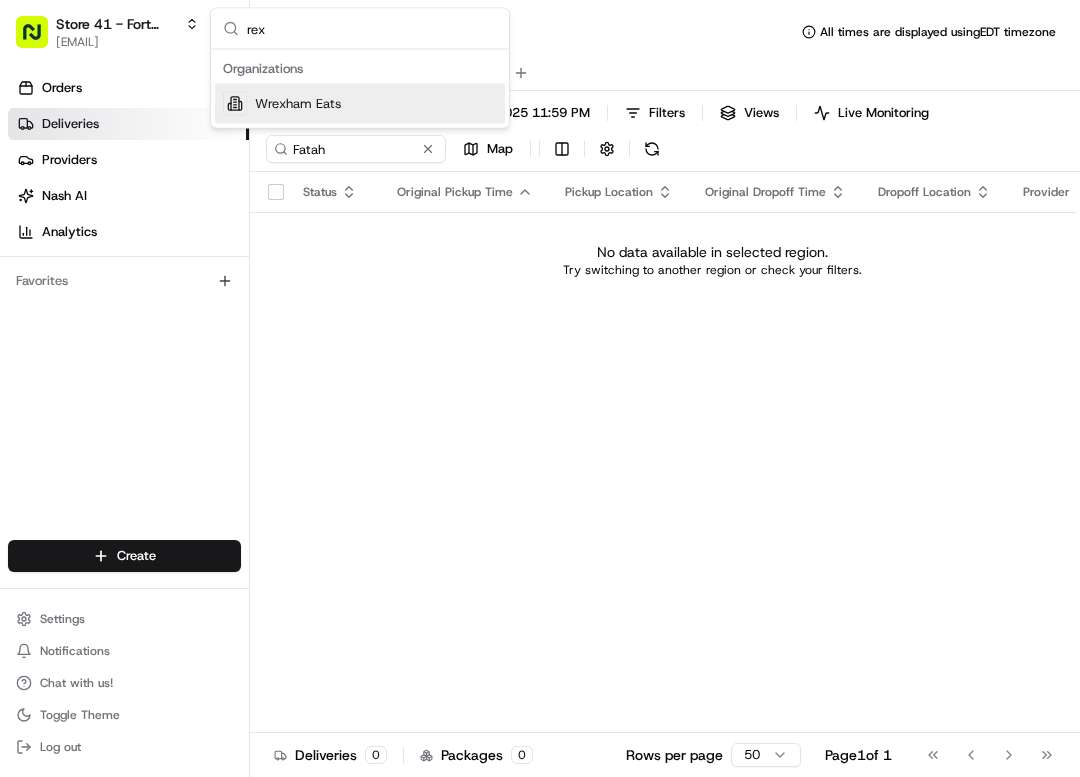 click on "rex" at bounding box center [372, 29] 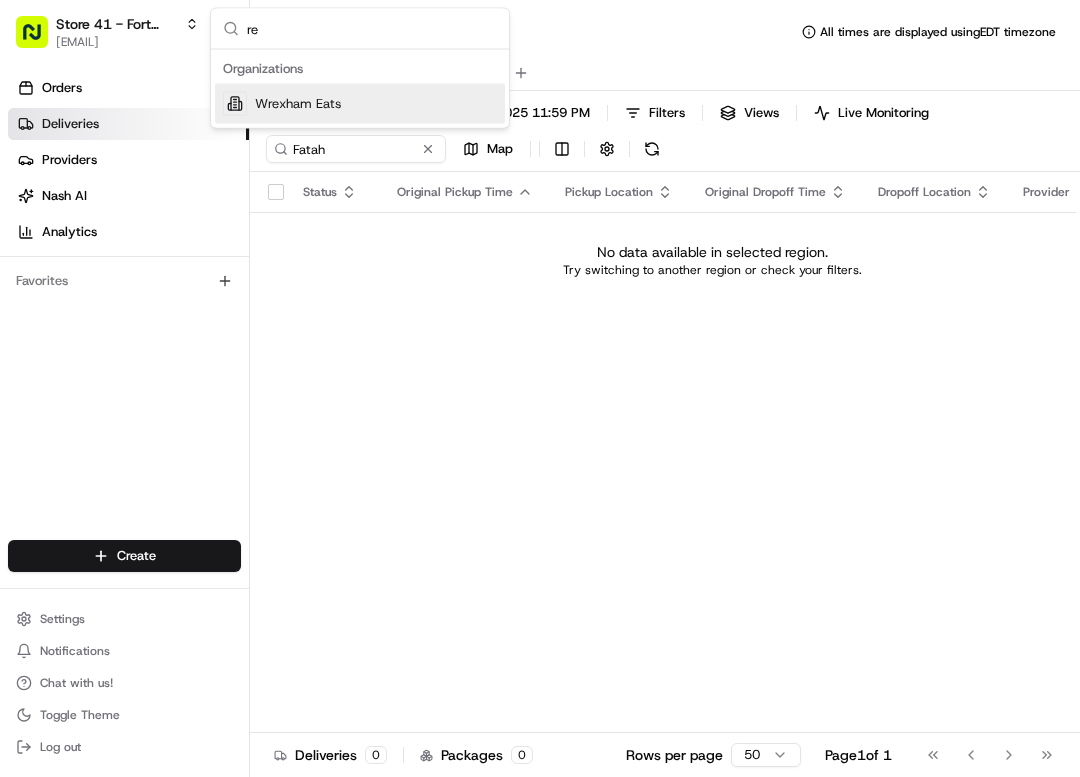 type on "r" 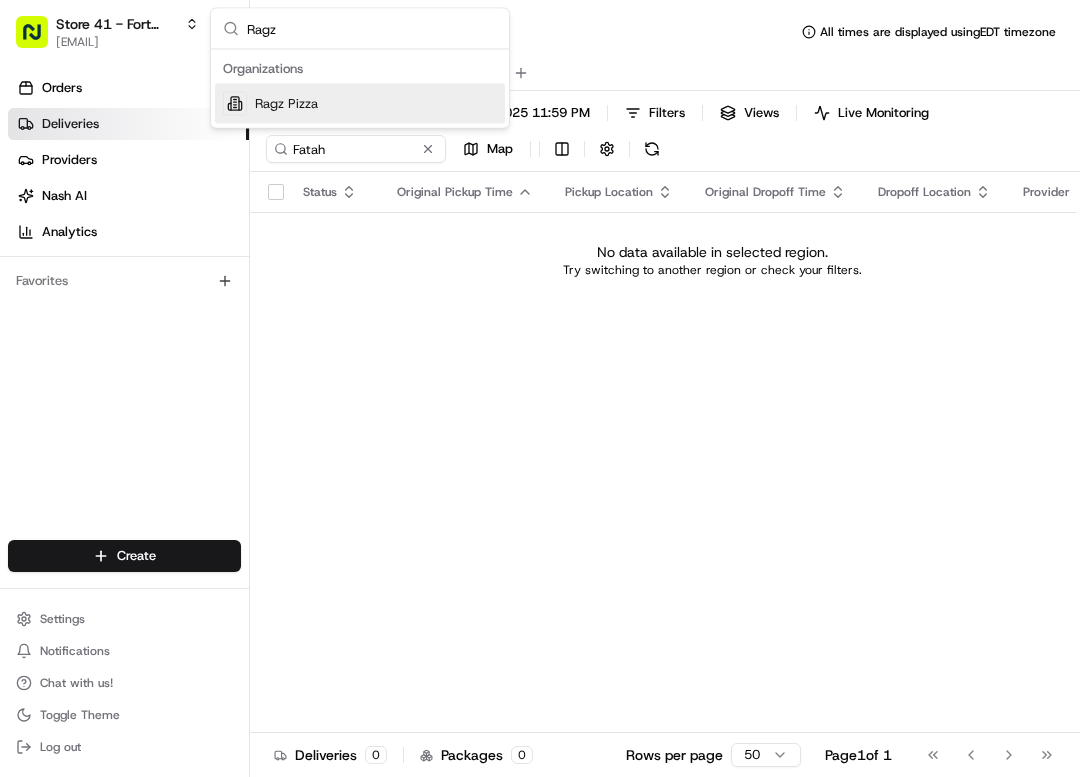 type on "Ragz" 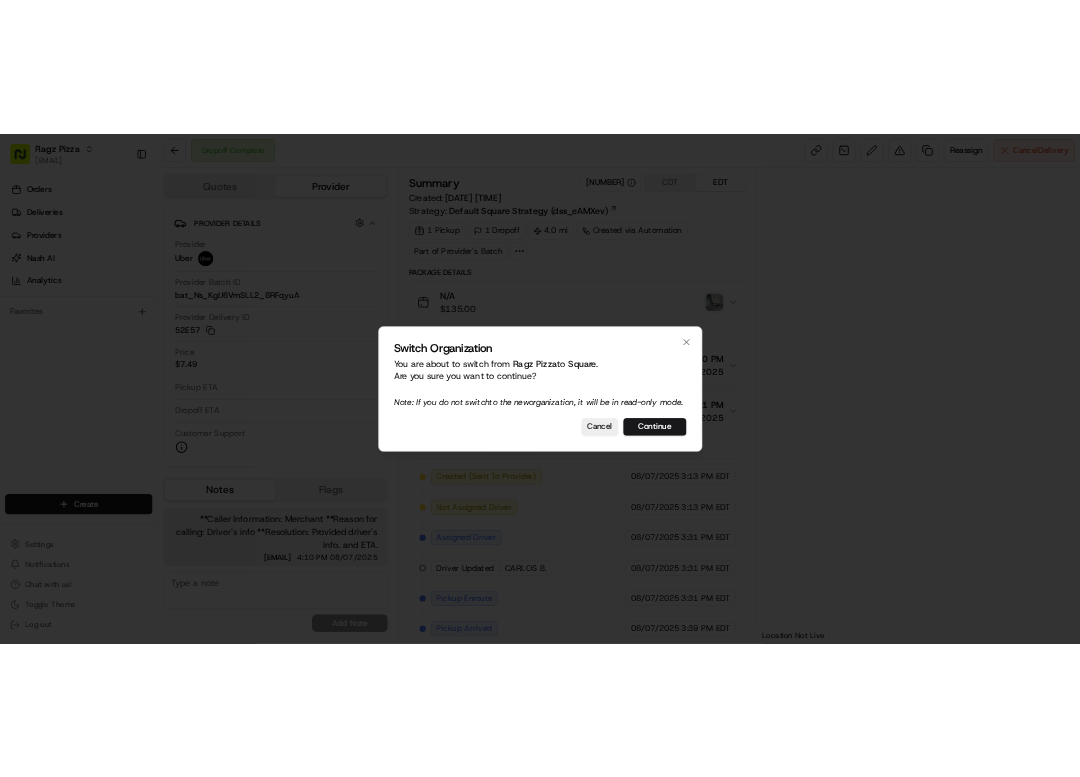 scroll, scrollTop: 0, scrollLeft: 0, axis: both 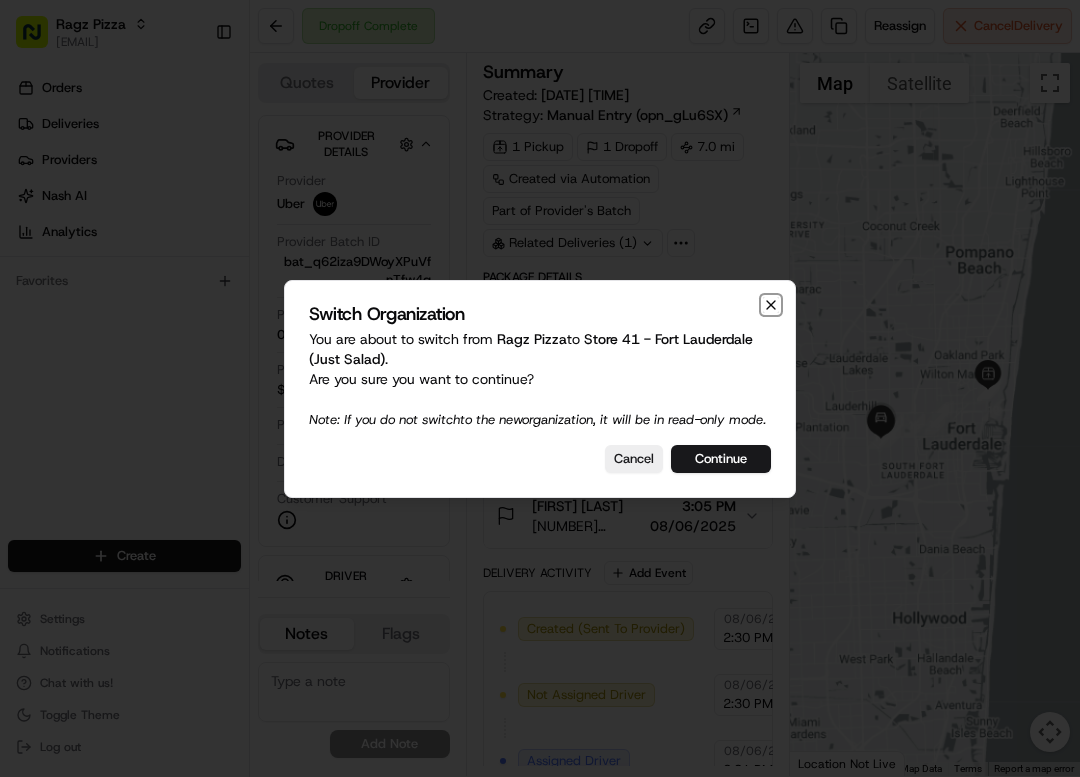 click 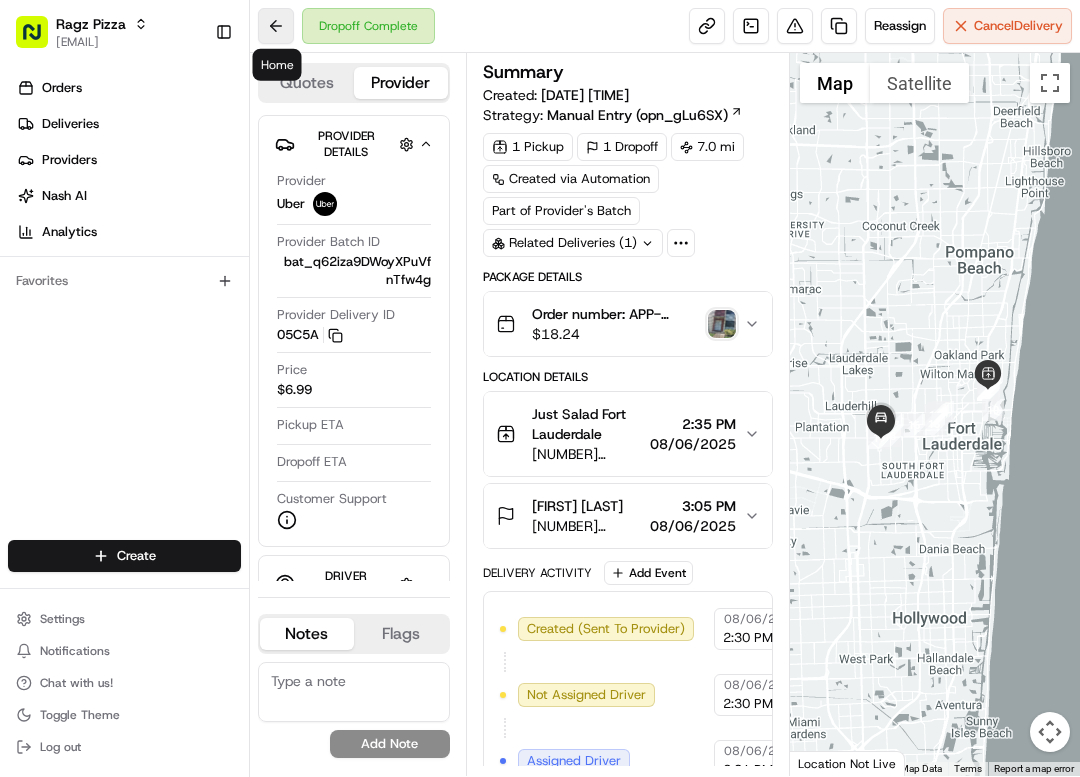 click at bounding box center [276, 26] 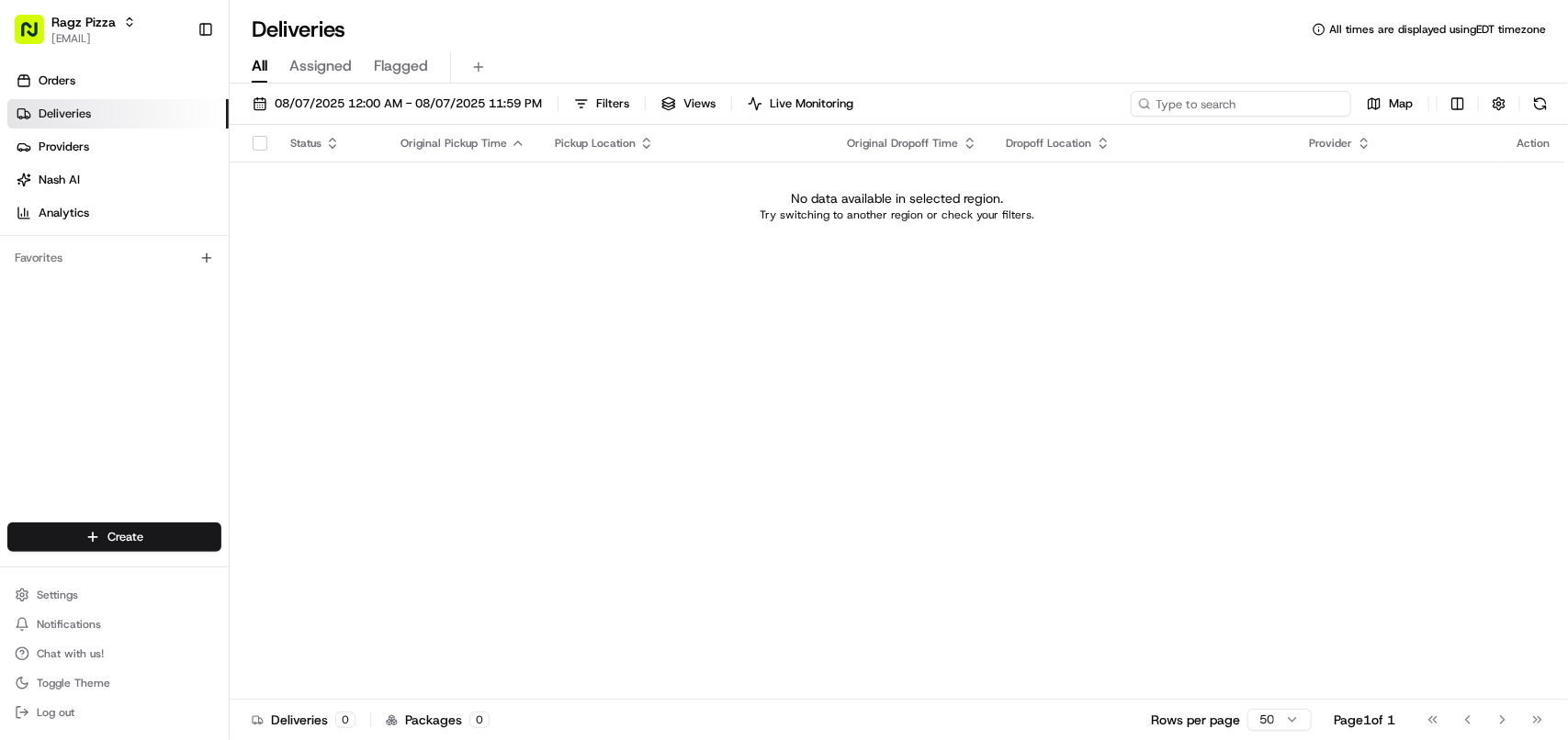 click at bounding box center [1241, 104] 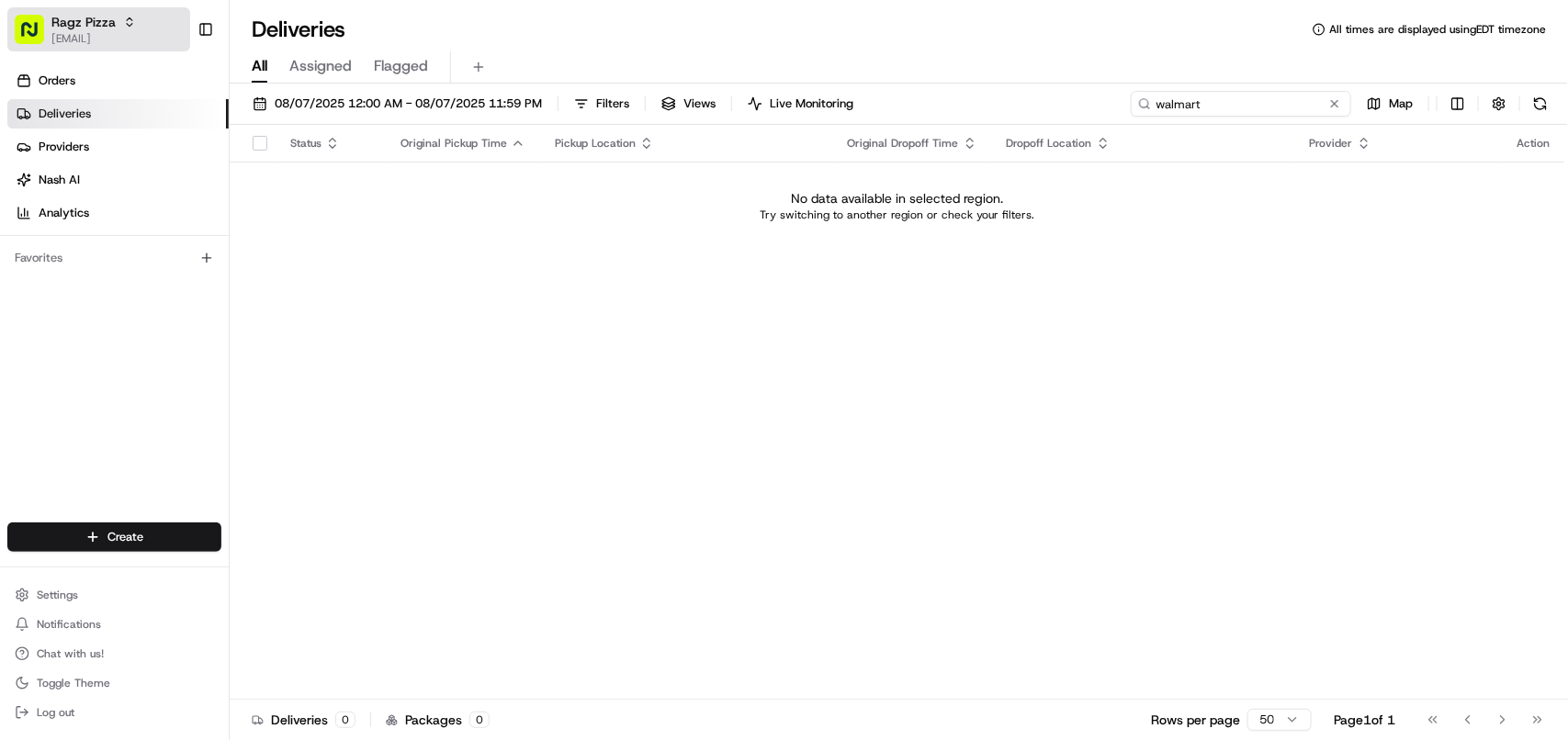 type on "walmart" 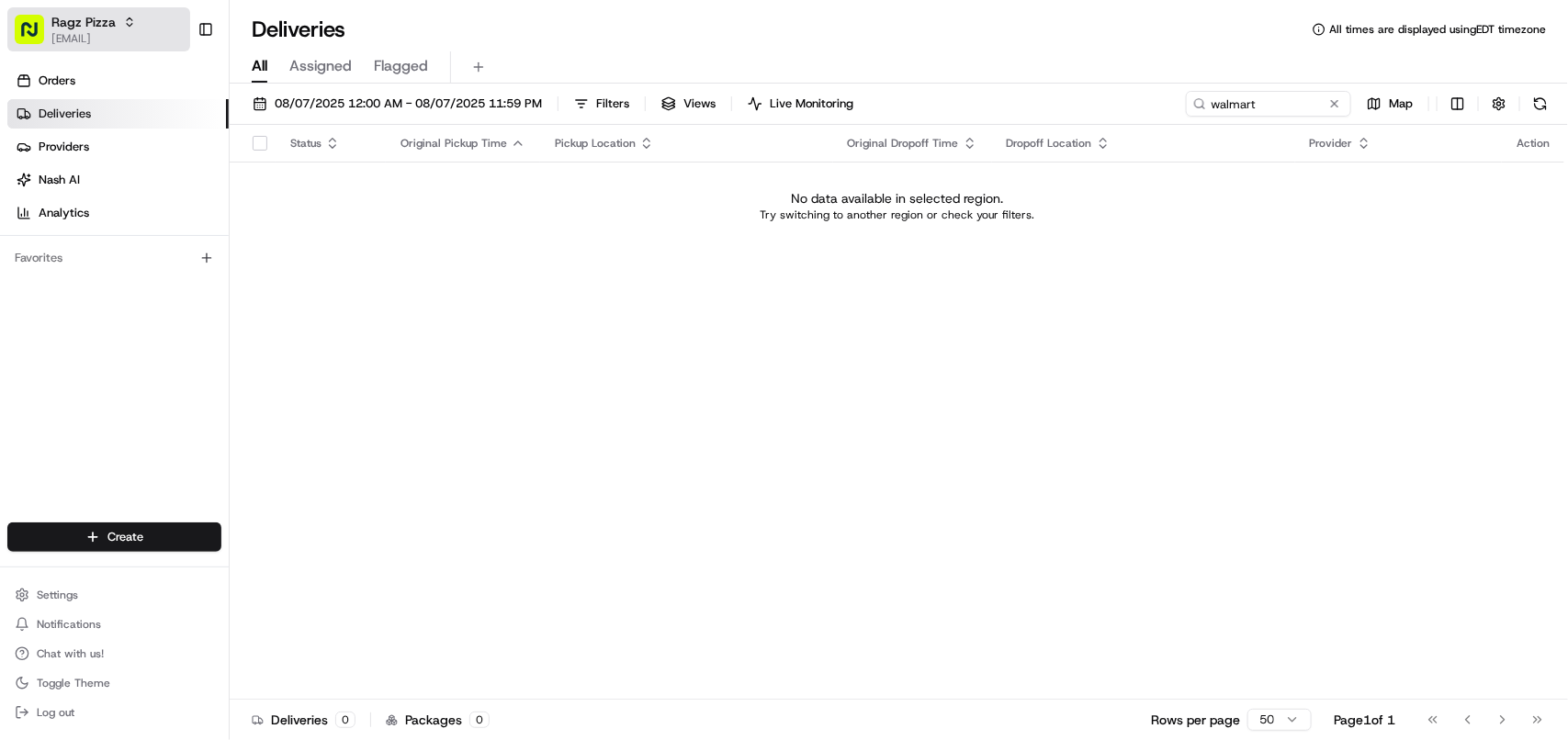 click on "[EMAIL]" at bounding box center [94, 39] 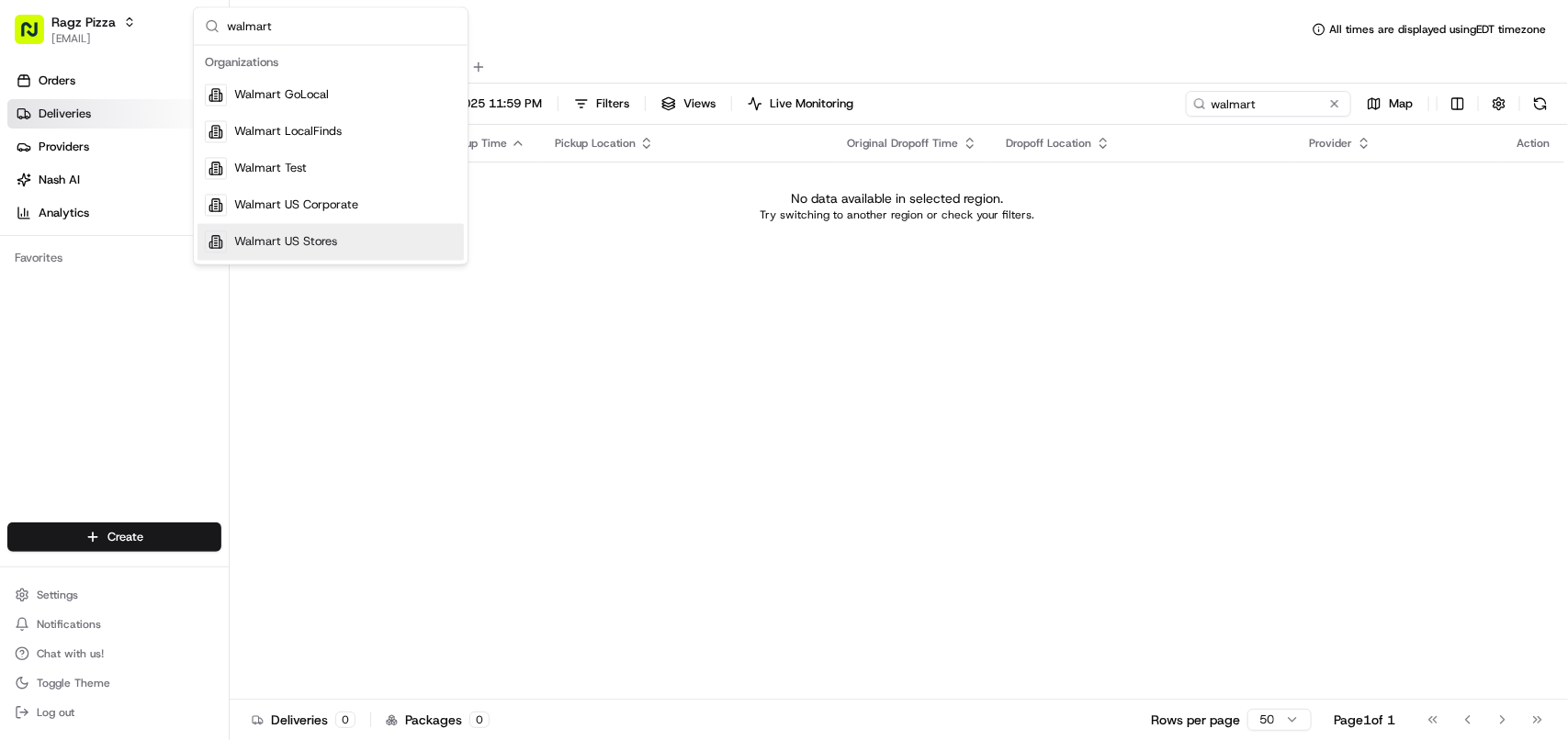 type on "walmart" 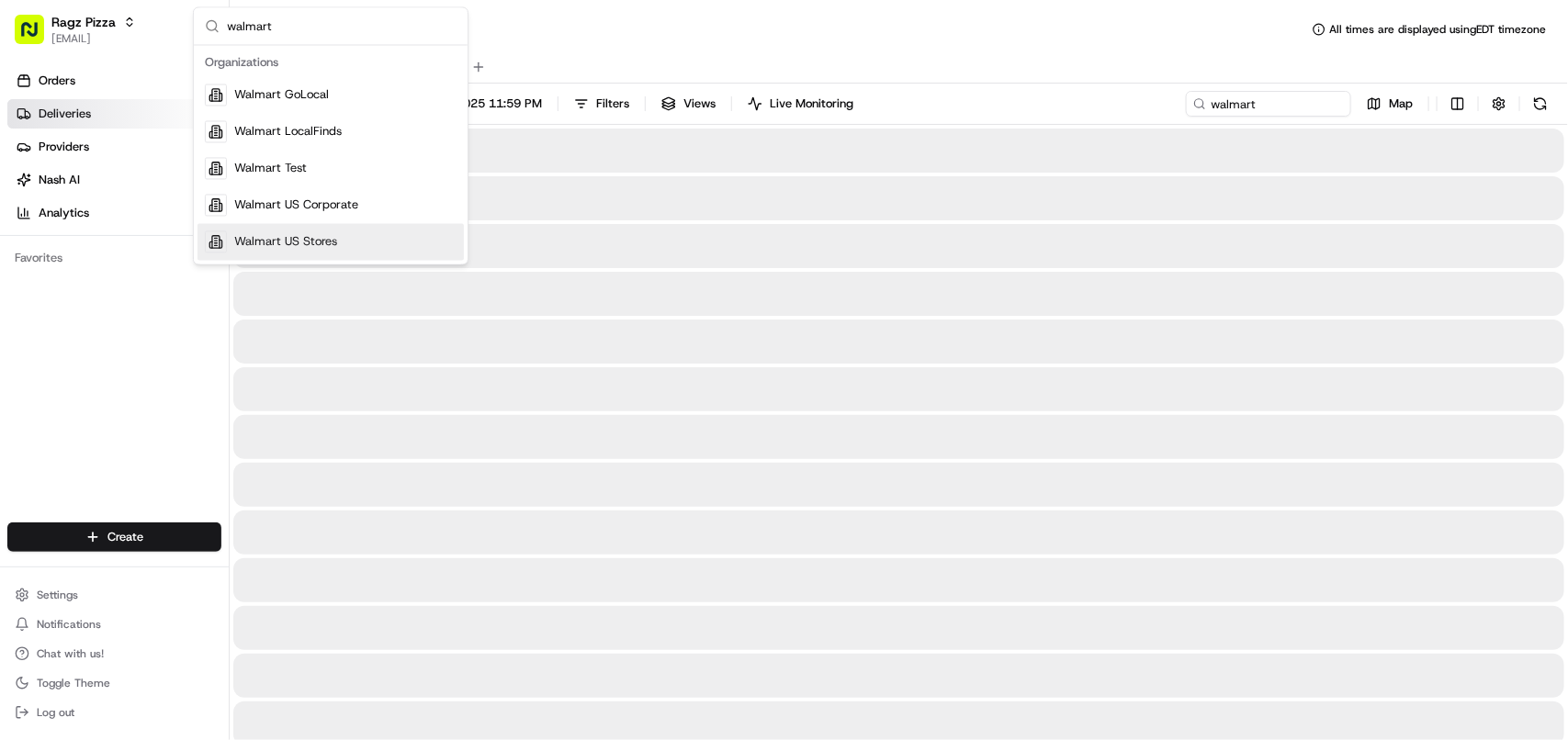 type 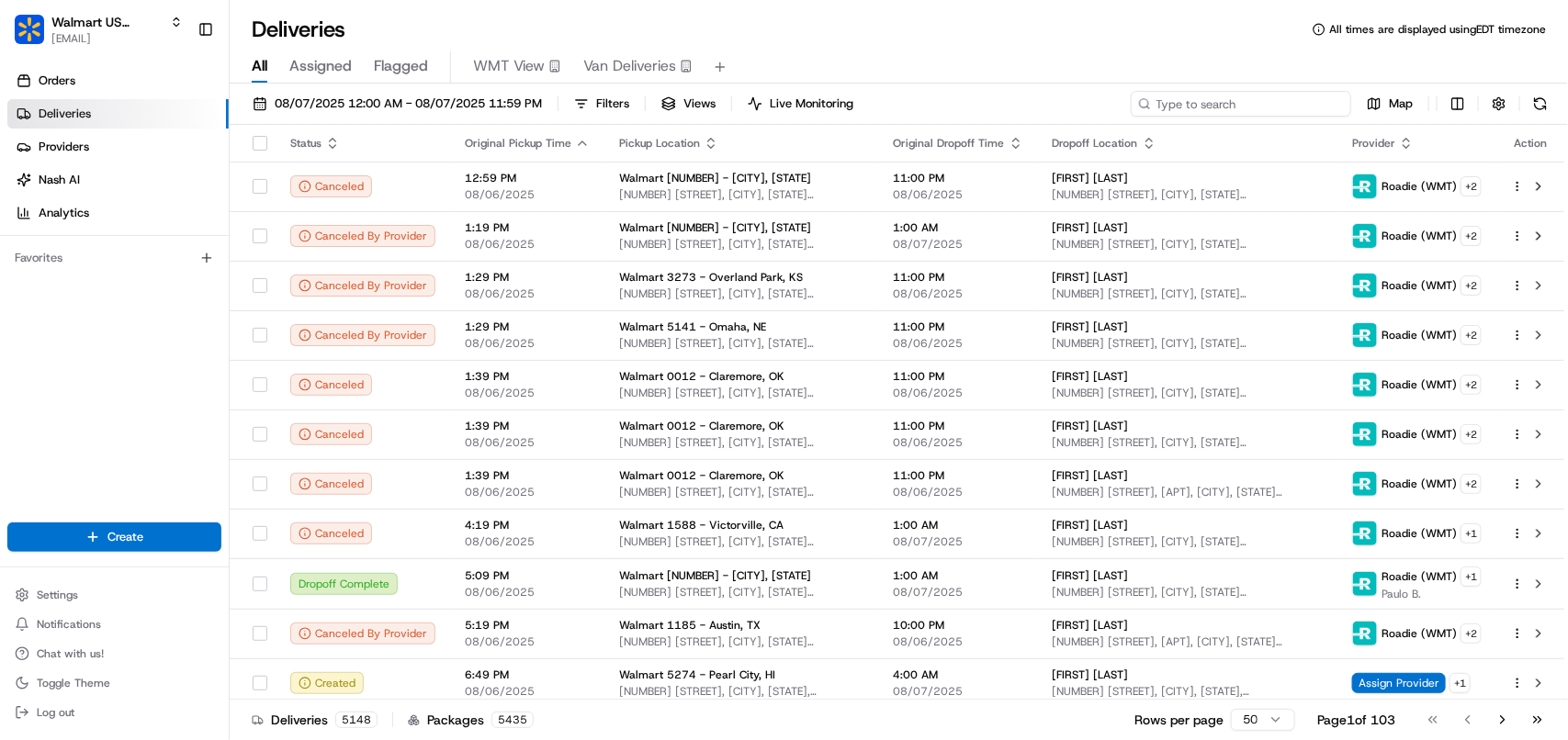 click at bounding box center (1241, 104) 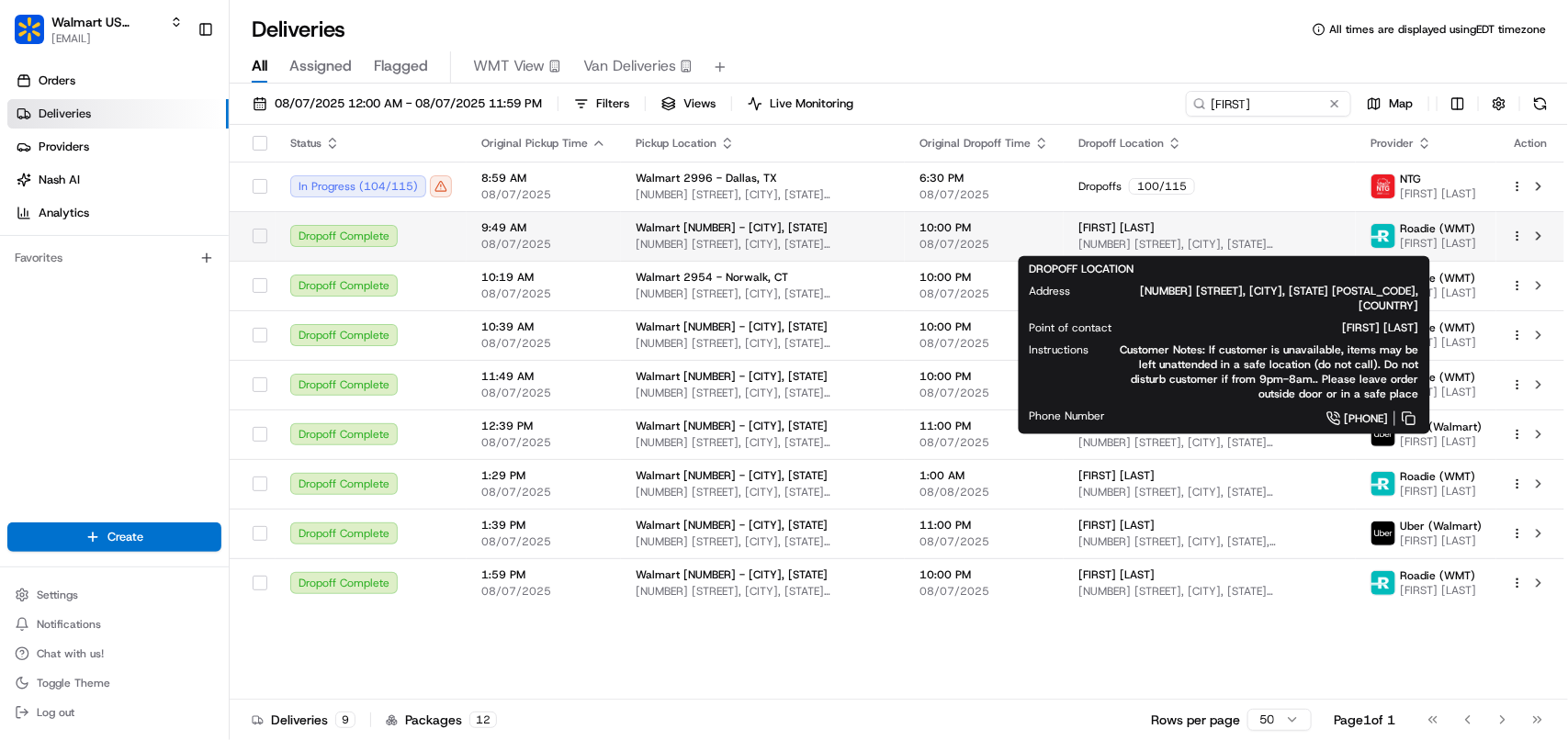 click on "4940 Hickory Mill Dr SE, Smyrna, GA 30082, US" at bounding box center [1210, 244] 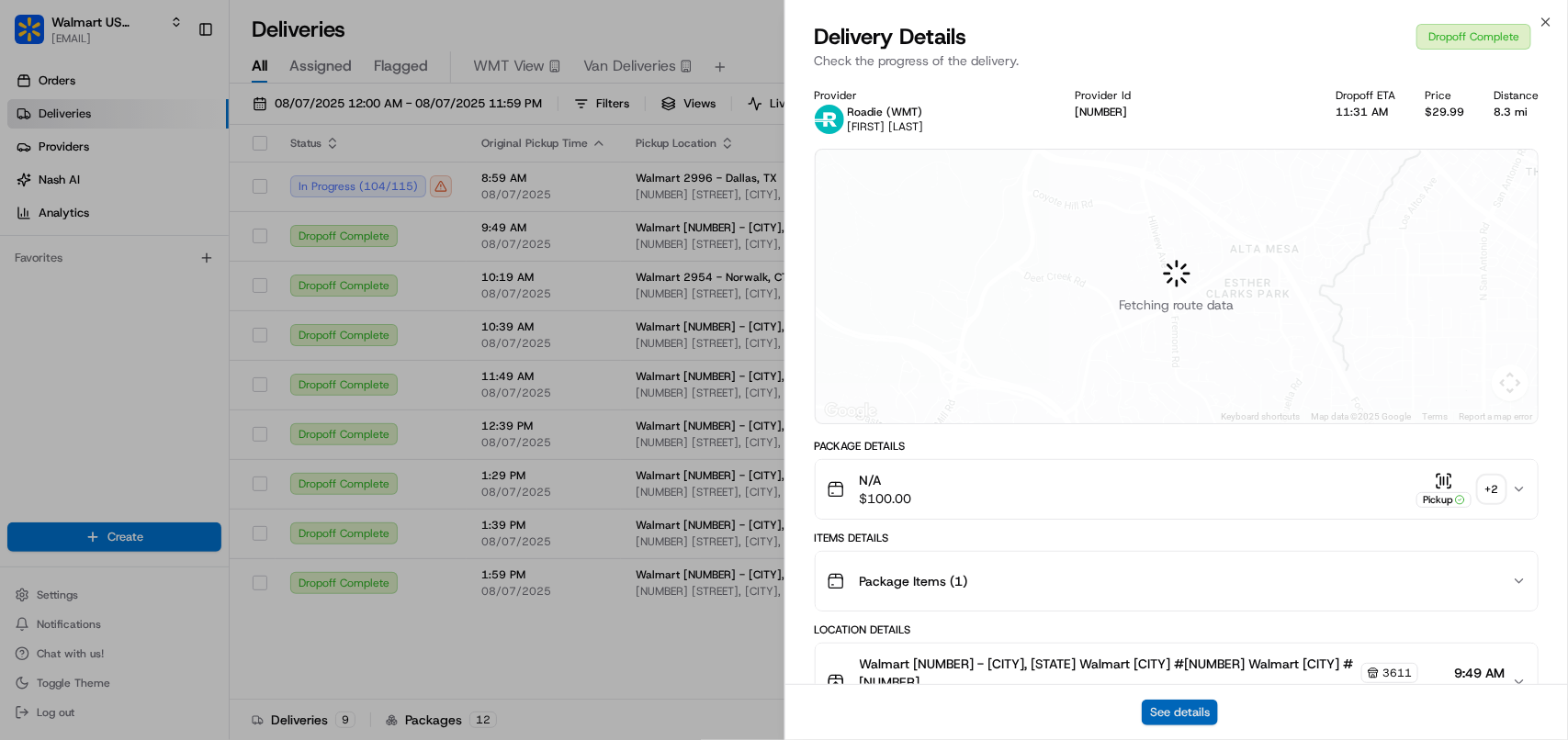 click on "See details" at bounding box center [1179, 712] 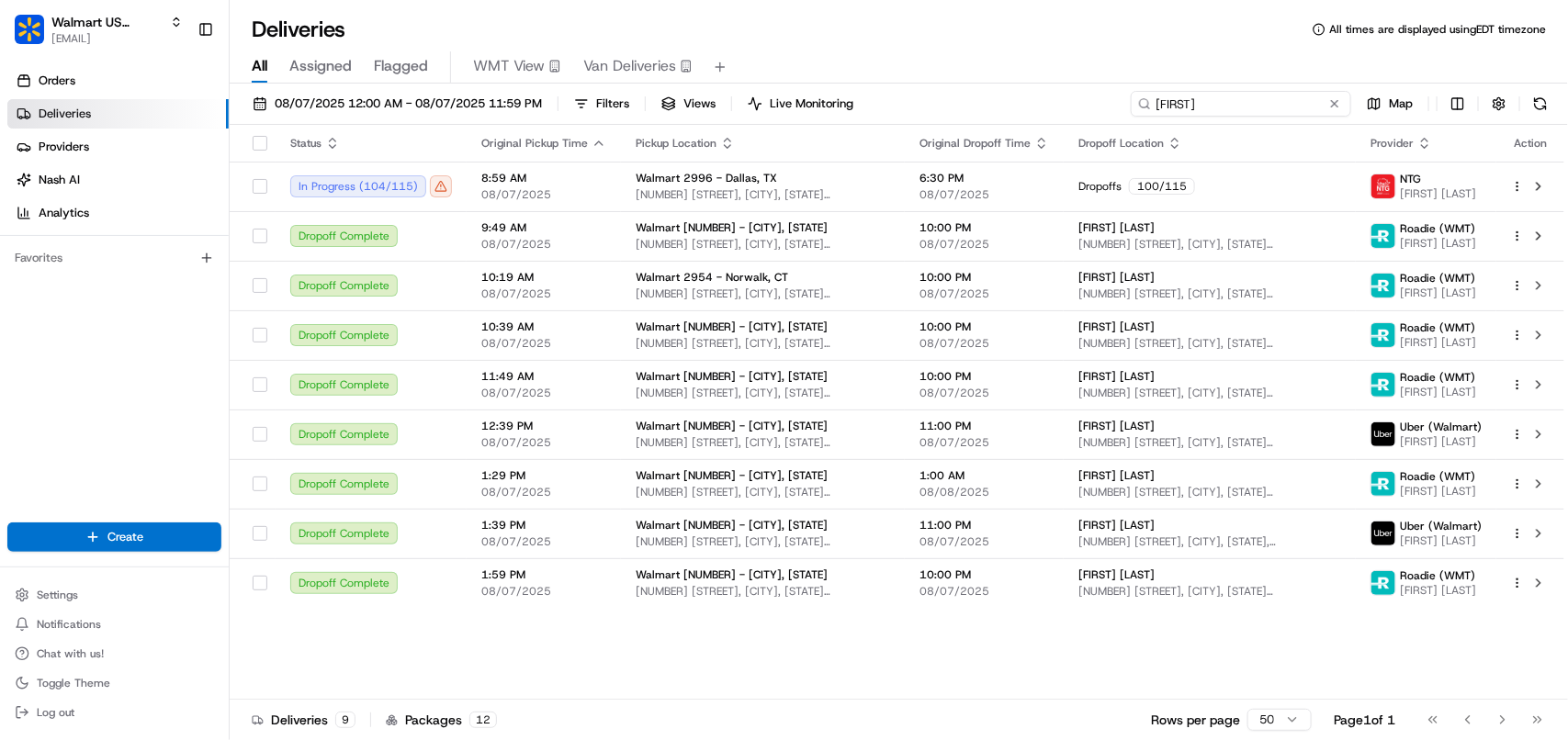 drag, startPoint x: 1296, startPoint y: 98, endPoint x: 1036, endPoint y: 113, distance: 260.43233 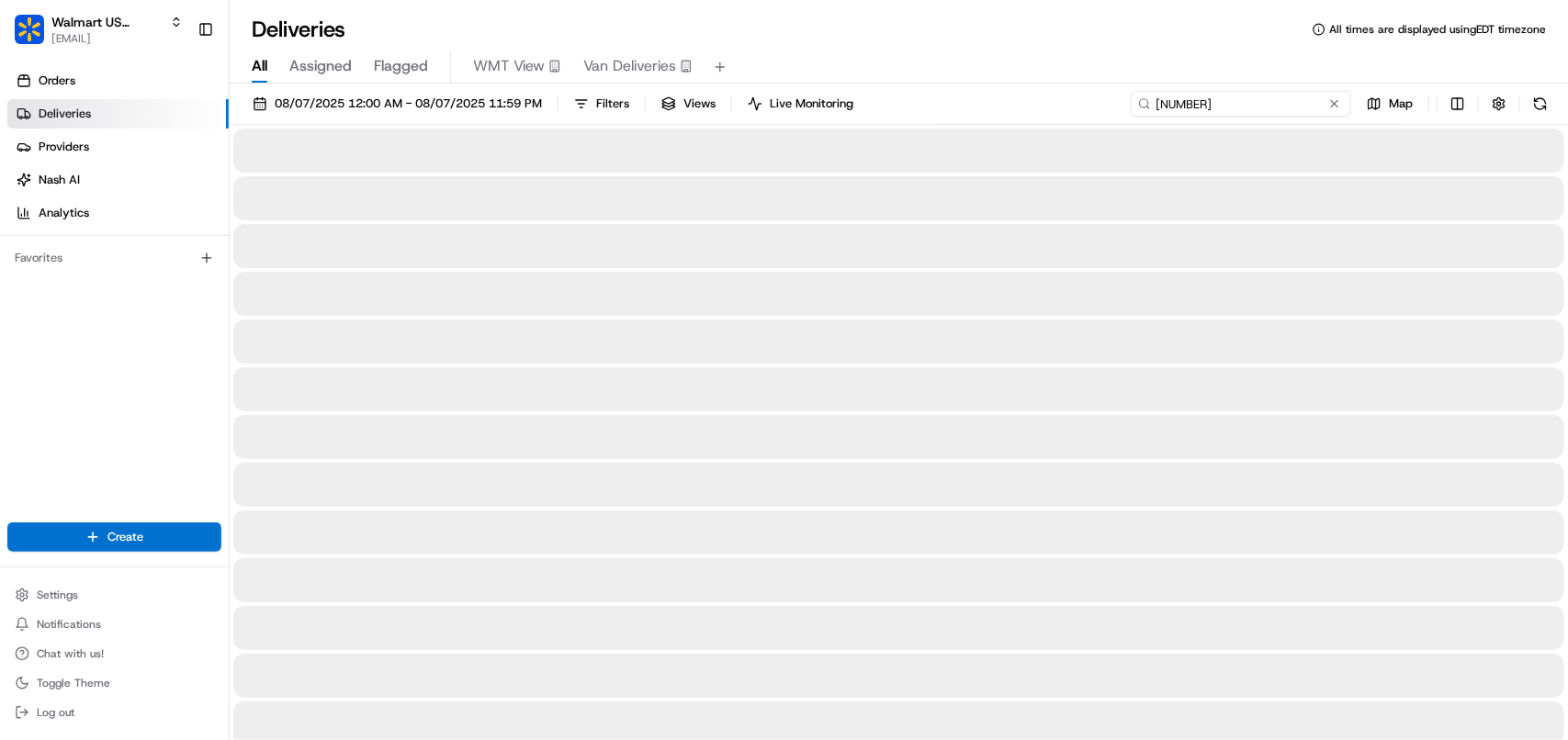 type on "2033823770" 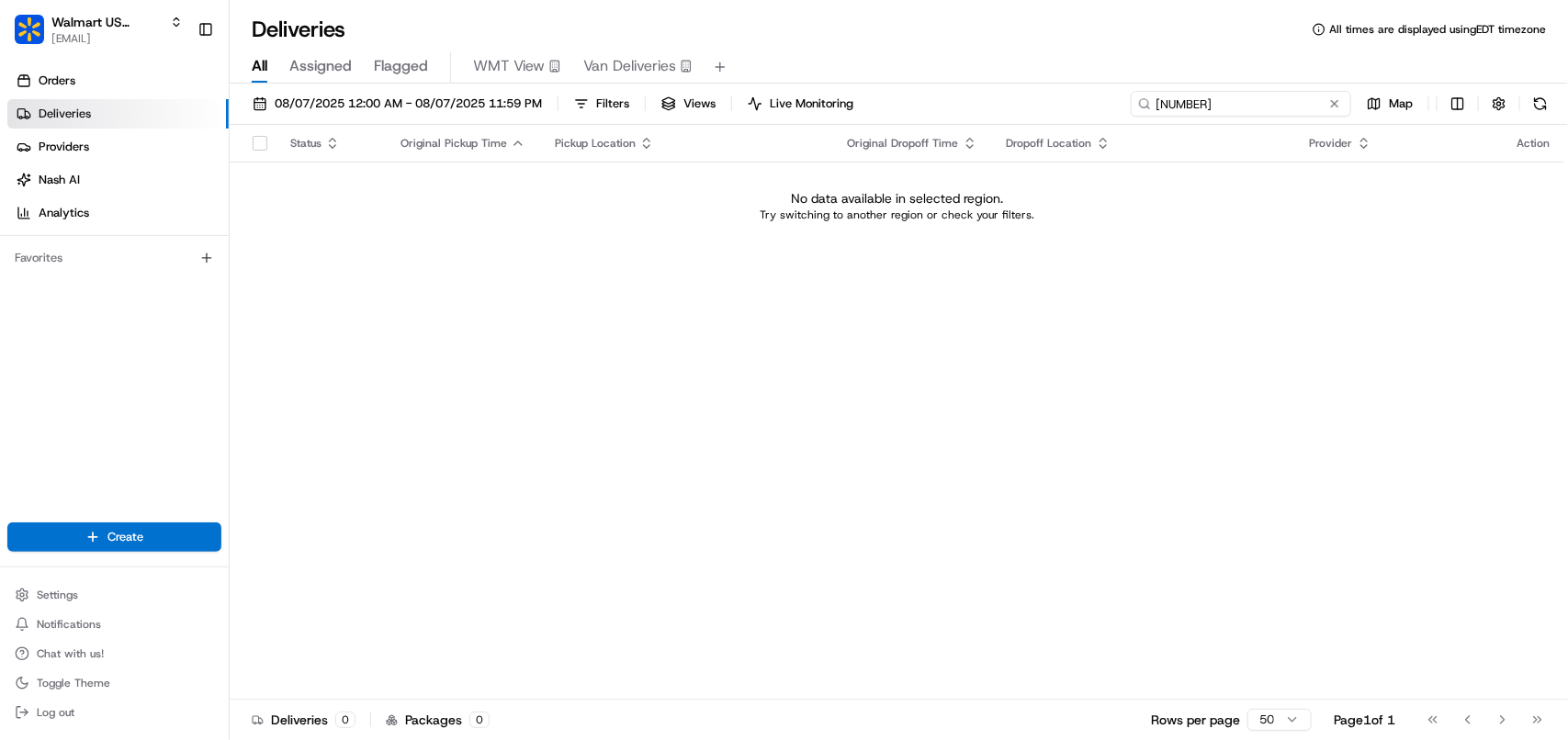 click on "2033823770" at bounding box center [1241, 104] 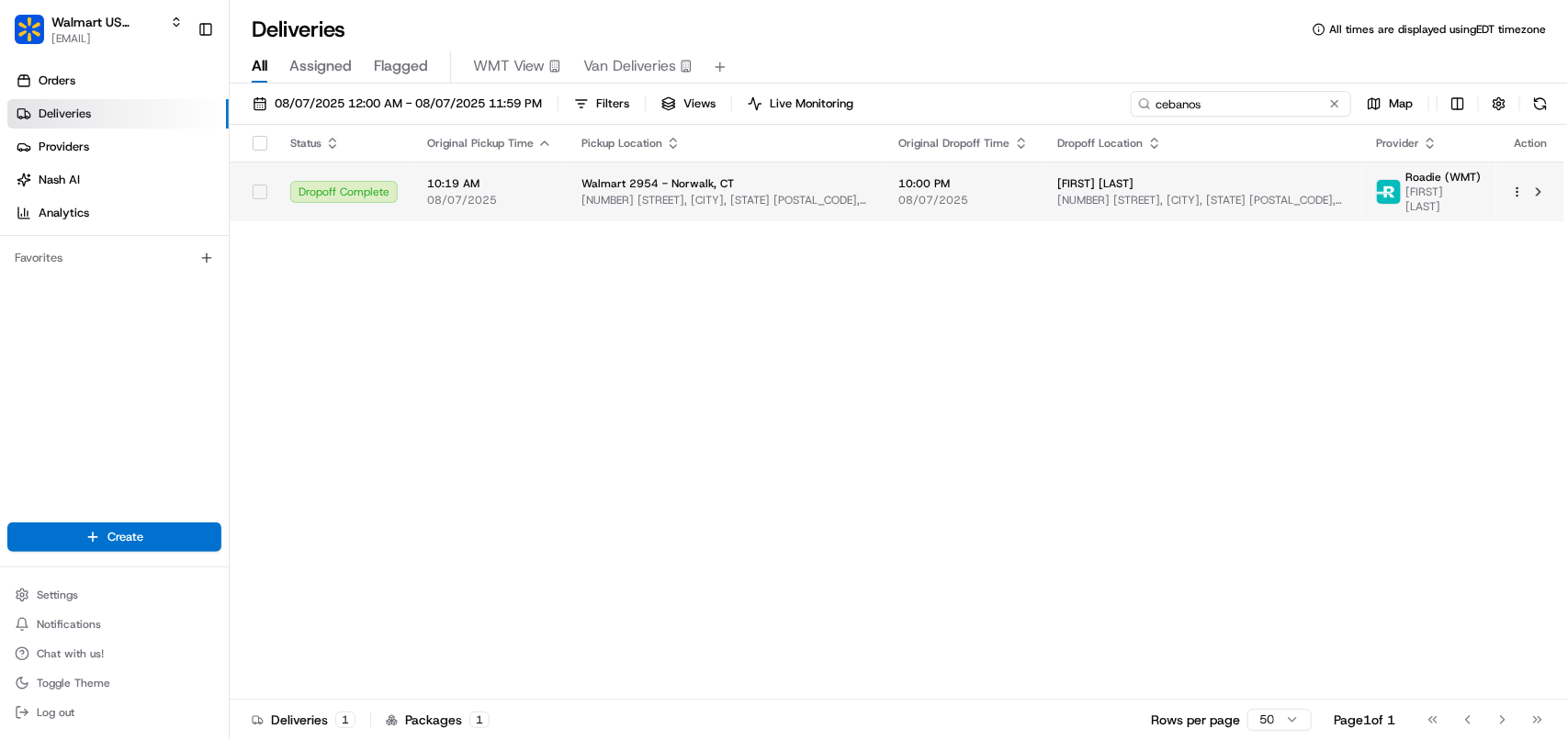 type on "cebanos" 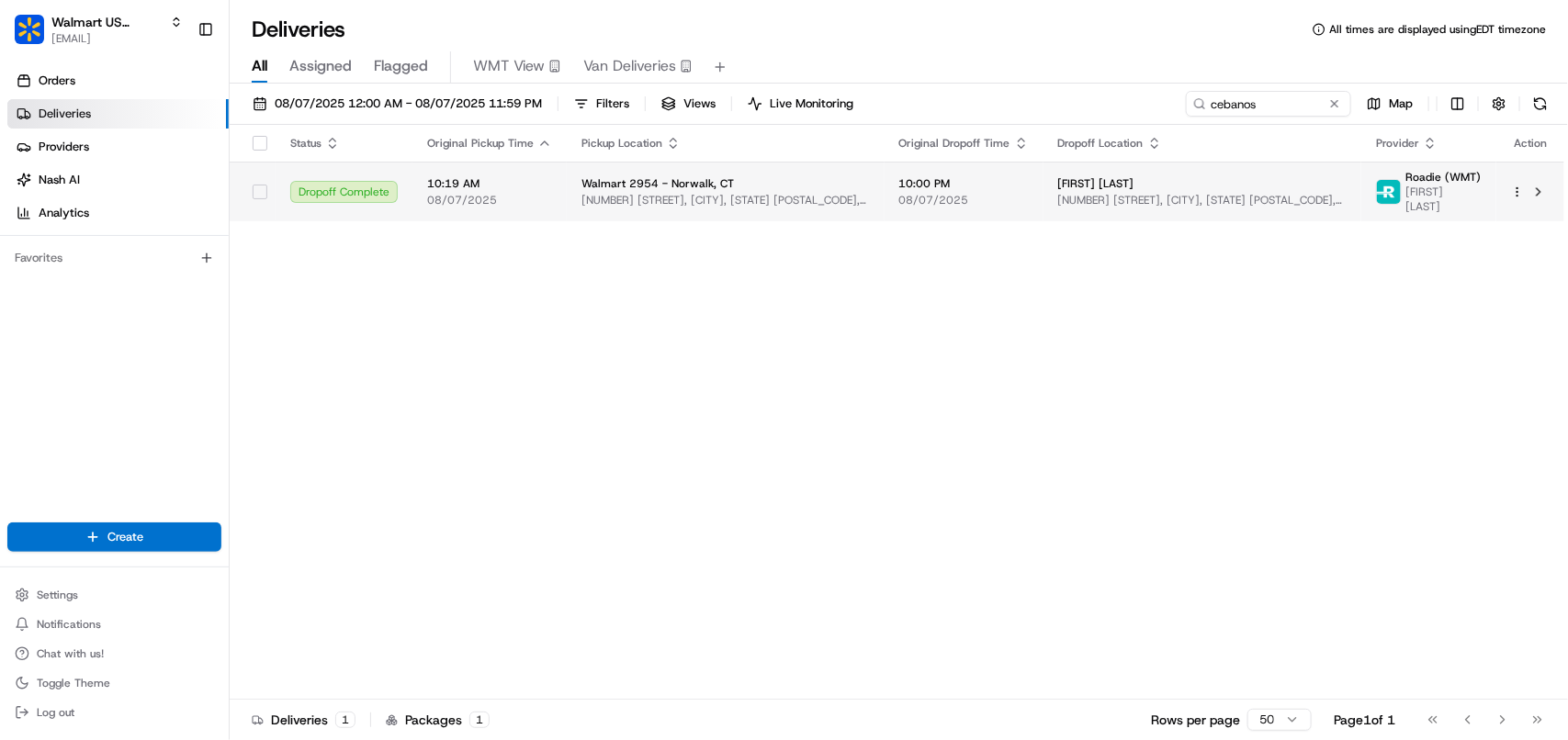 click on "JOSE CEBANOS 4 Ivy St, Greenwich, CT 06830, US" at bounding box center (1202, 191) 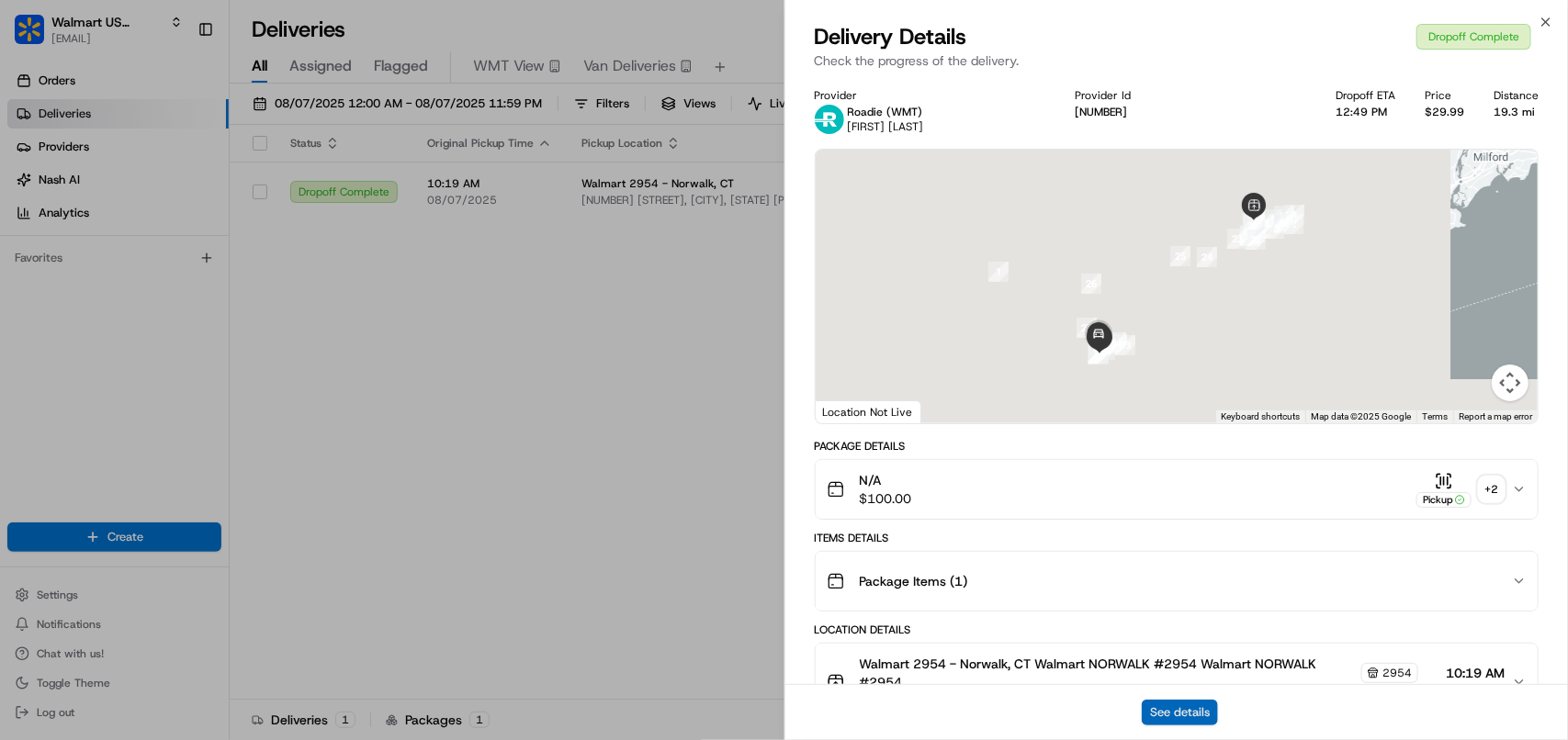 click on "See details" at bounding box center [1179, 712] 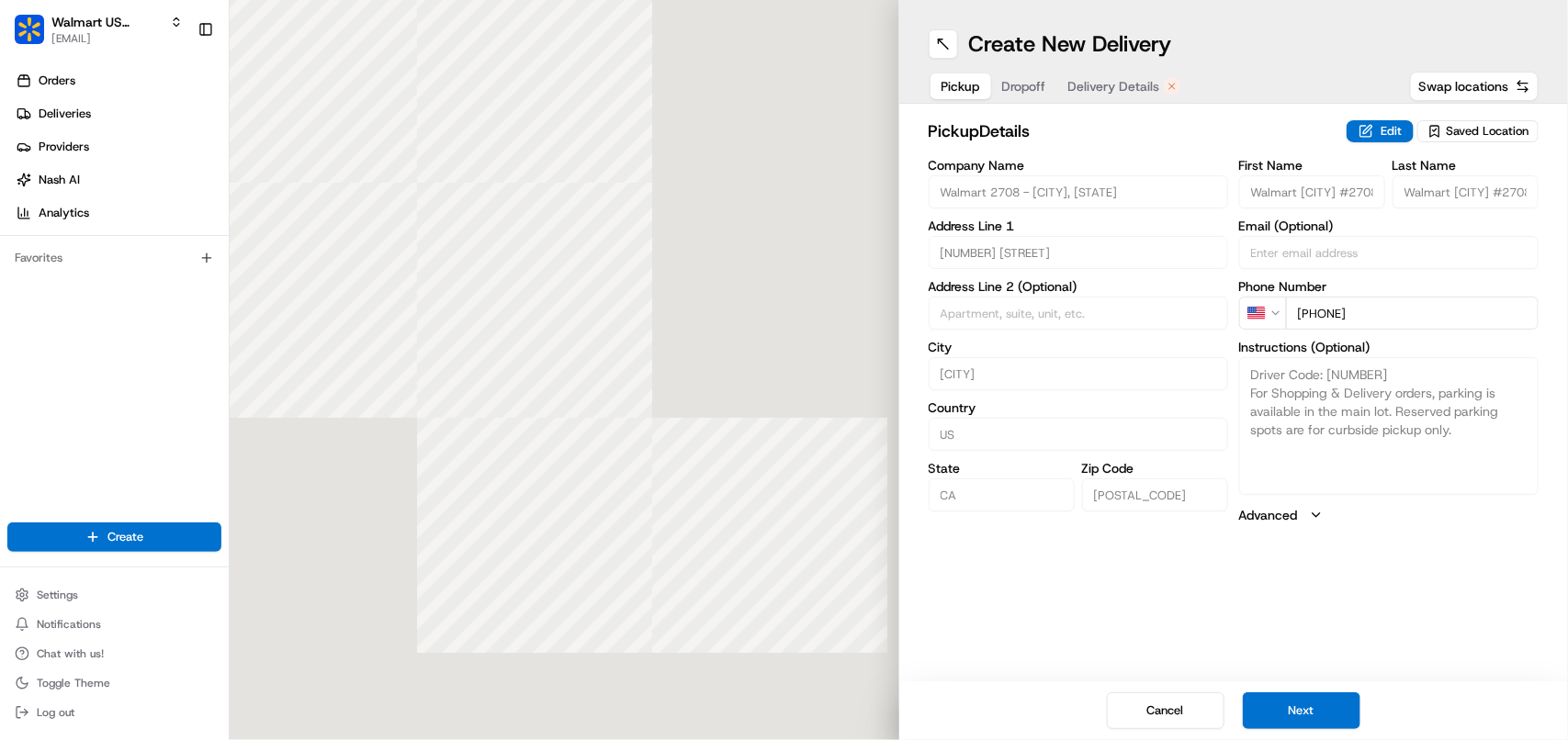 scroll, scrollTop: 0, scrollLeft: 0, axis: both 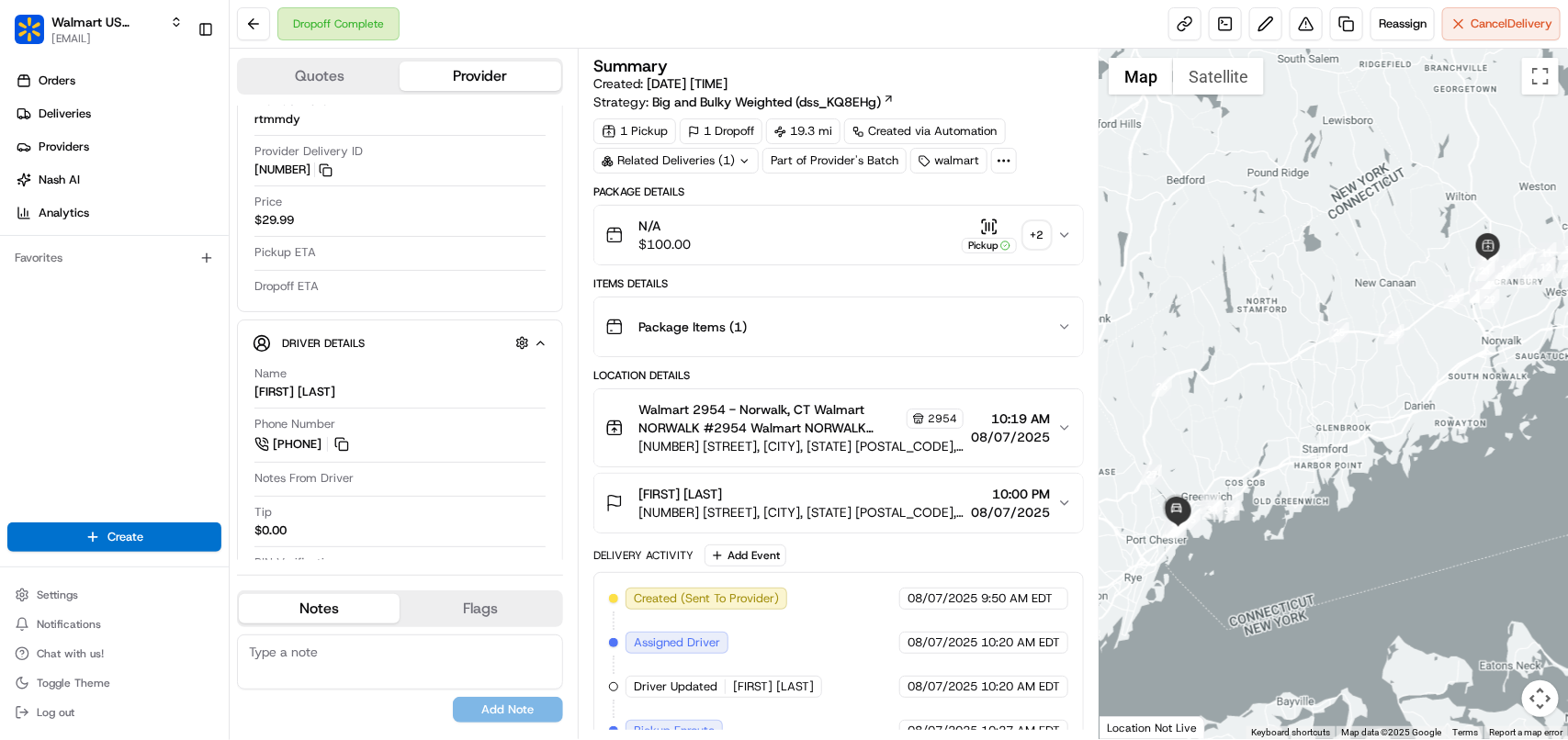 click on "08/07/2025" at bounding box center (1010, 437) 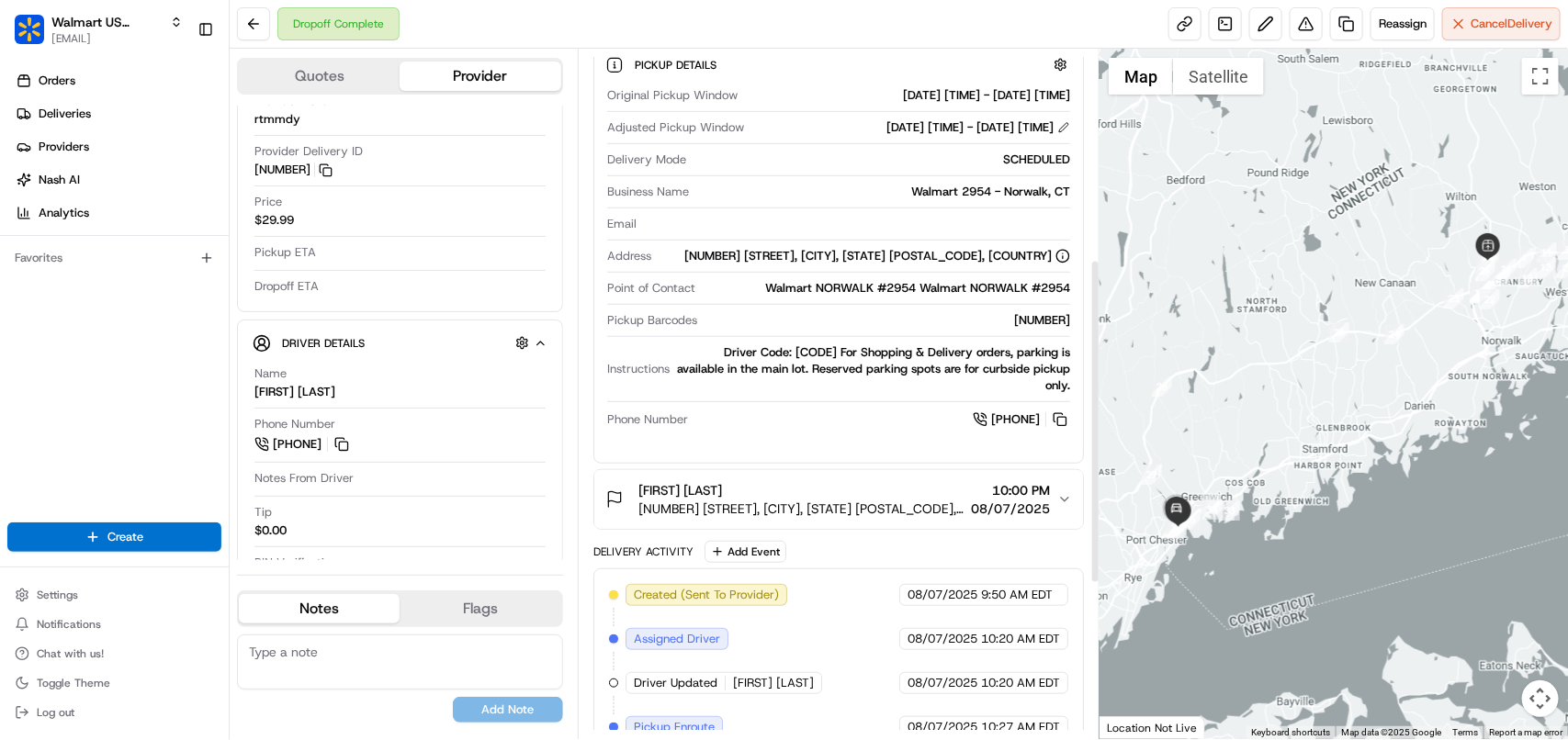 scroll, scrollTop: 459, scrollLeft: 0, axis: vertical 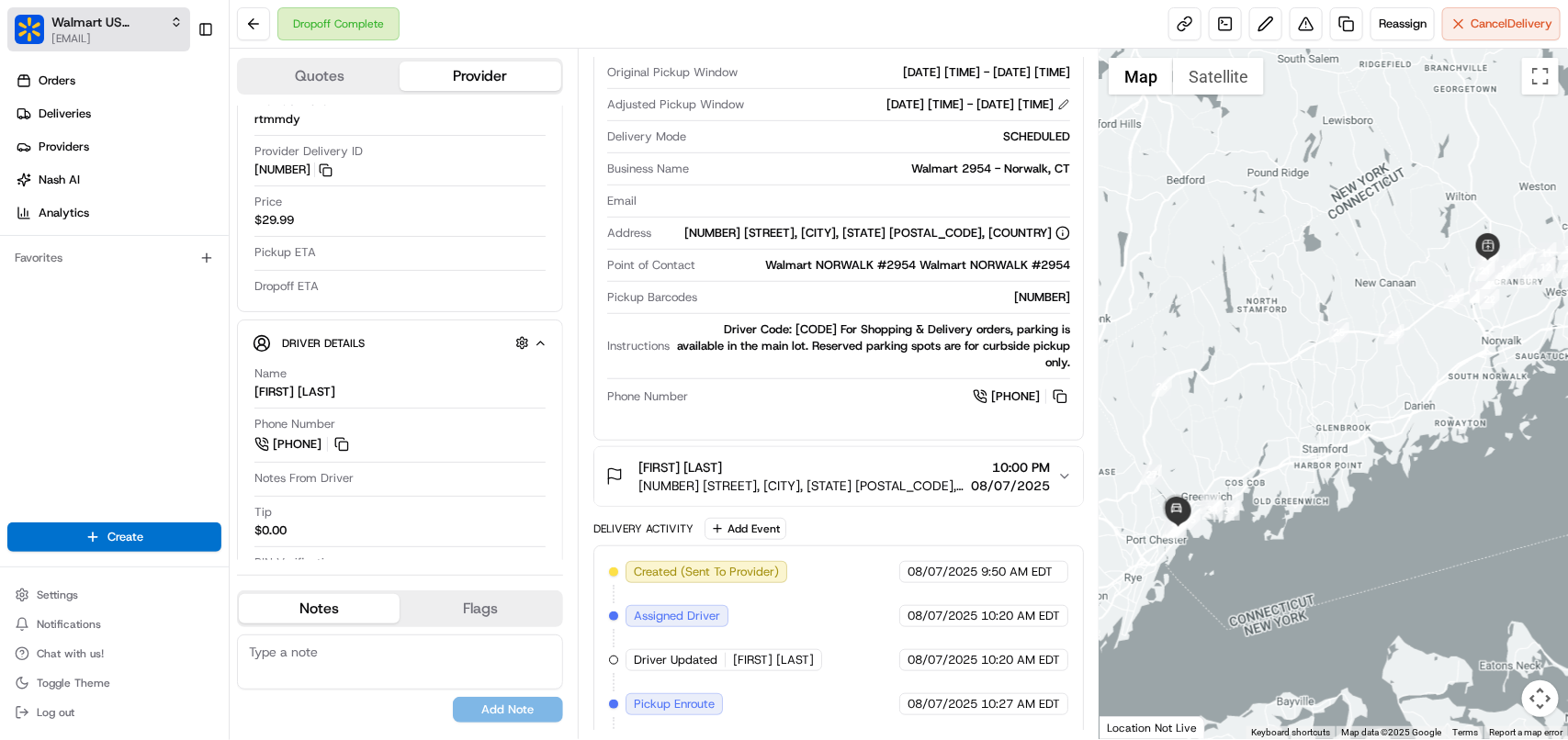 click on "Walmart US Stores" at bounding box center [107, 22] 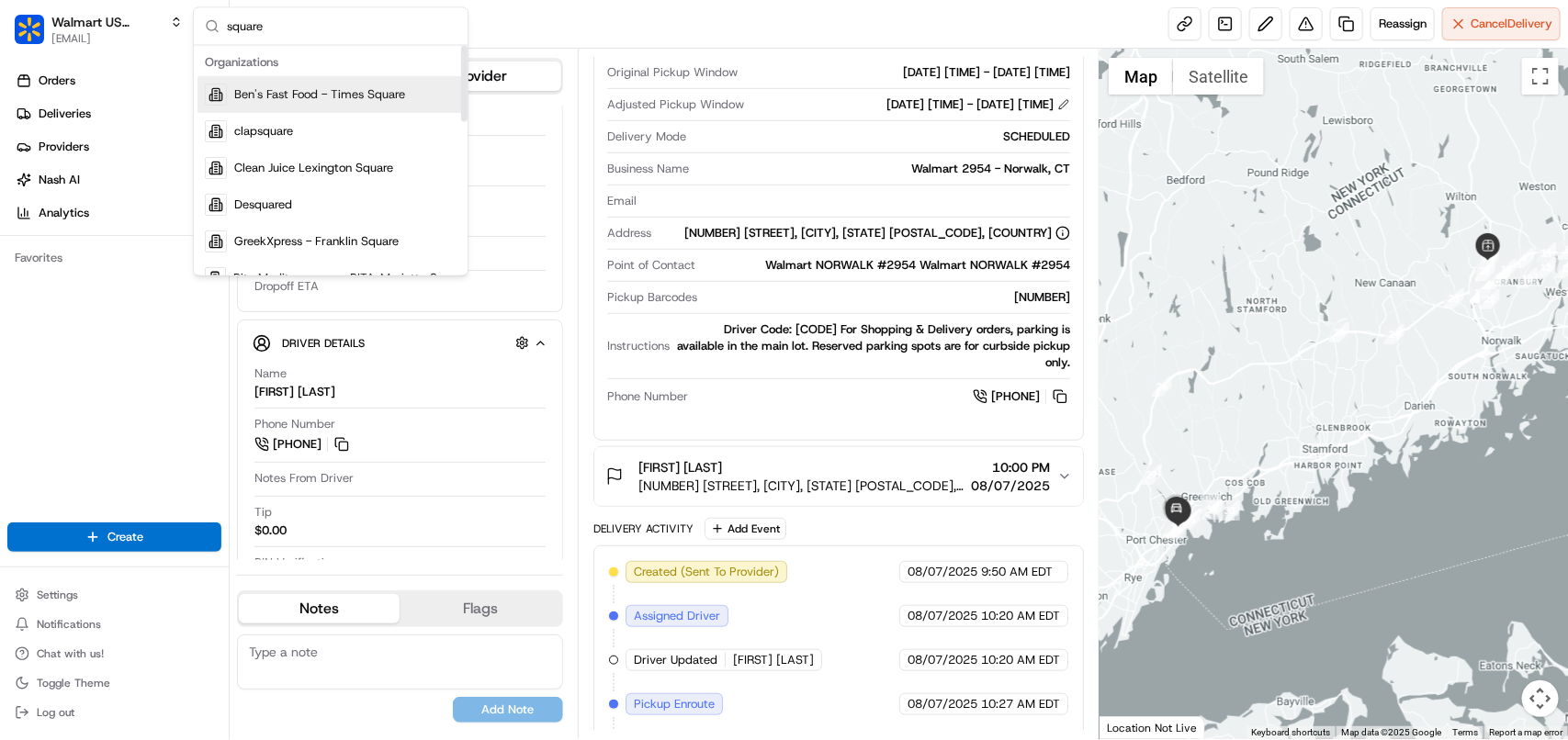 type on "square" 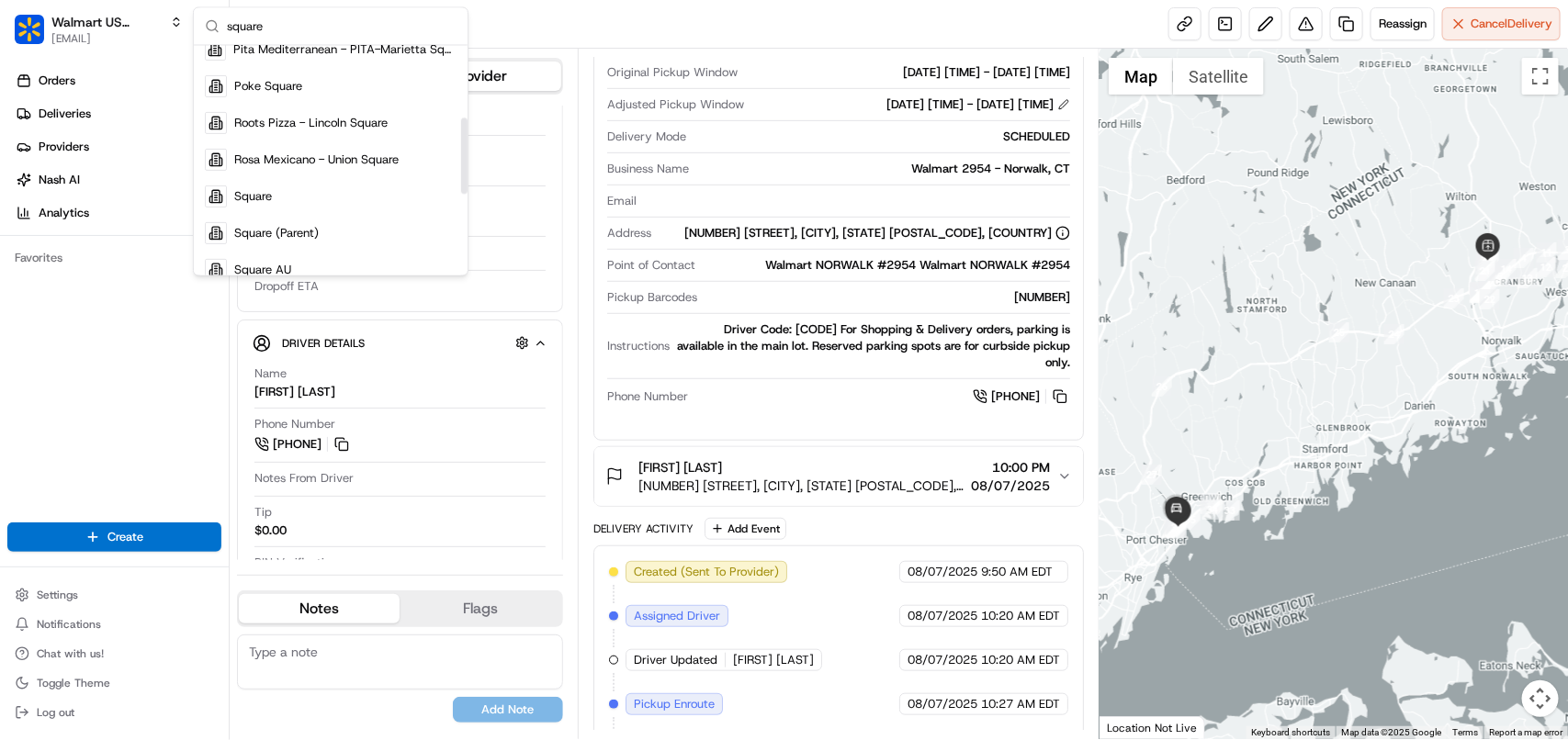 scroll, scrollTop: 250, scrollLeft: 0, axis: vertical 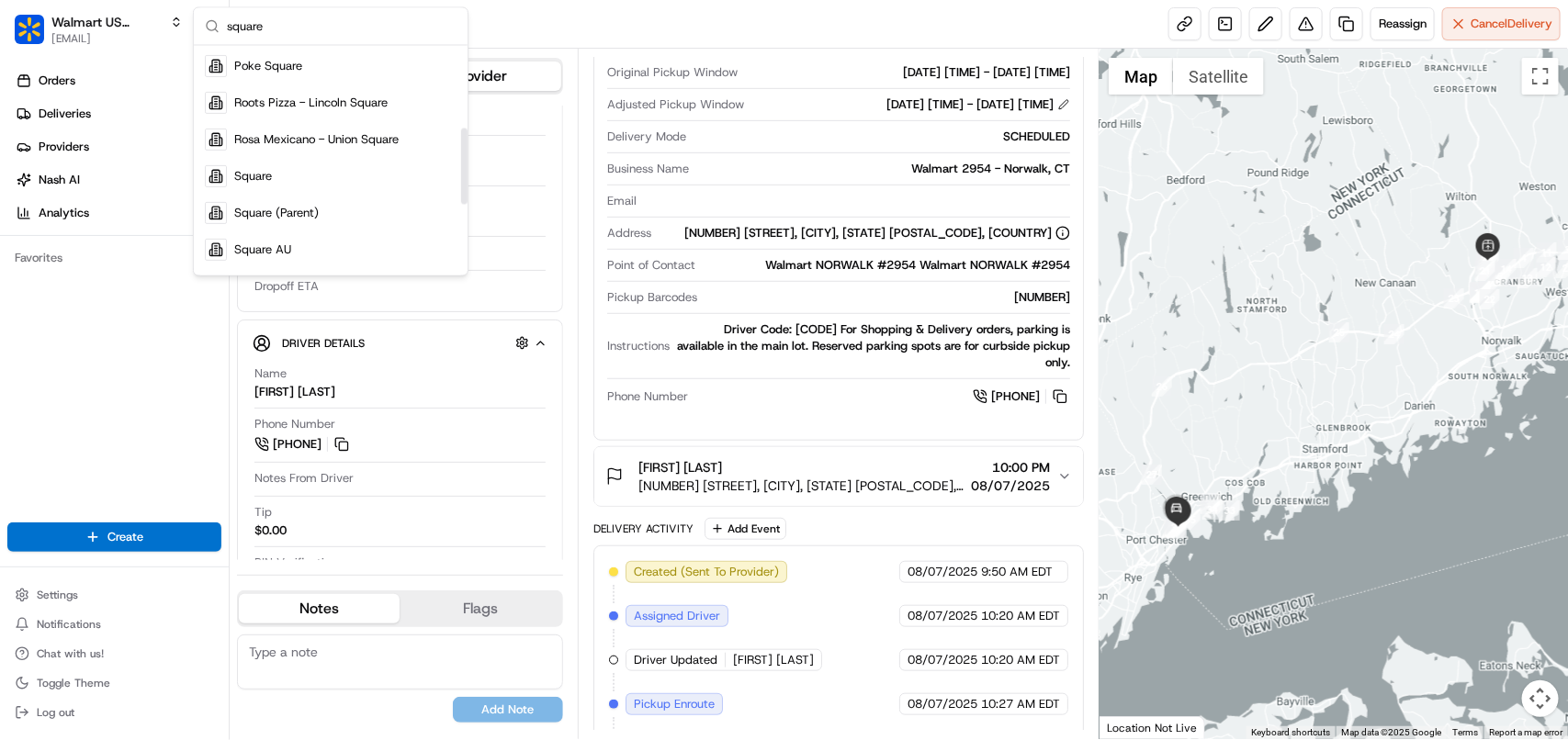 drag, startPoint x: 464, startPoint y: 97, endPoint x: 354, endPoint y: 174, distance: 134.27211 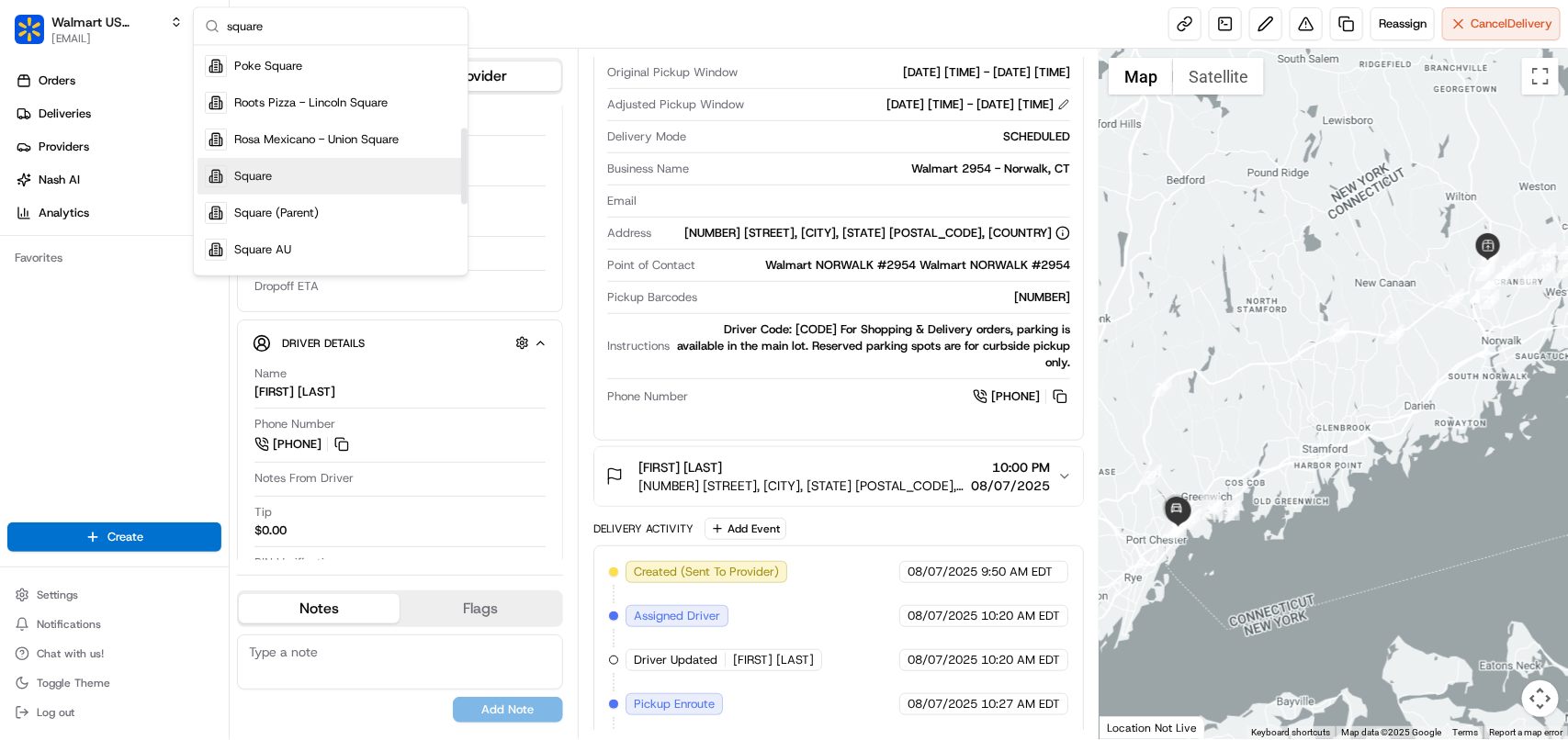 click on "Square" at bounding box center [331, 176] 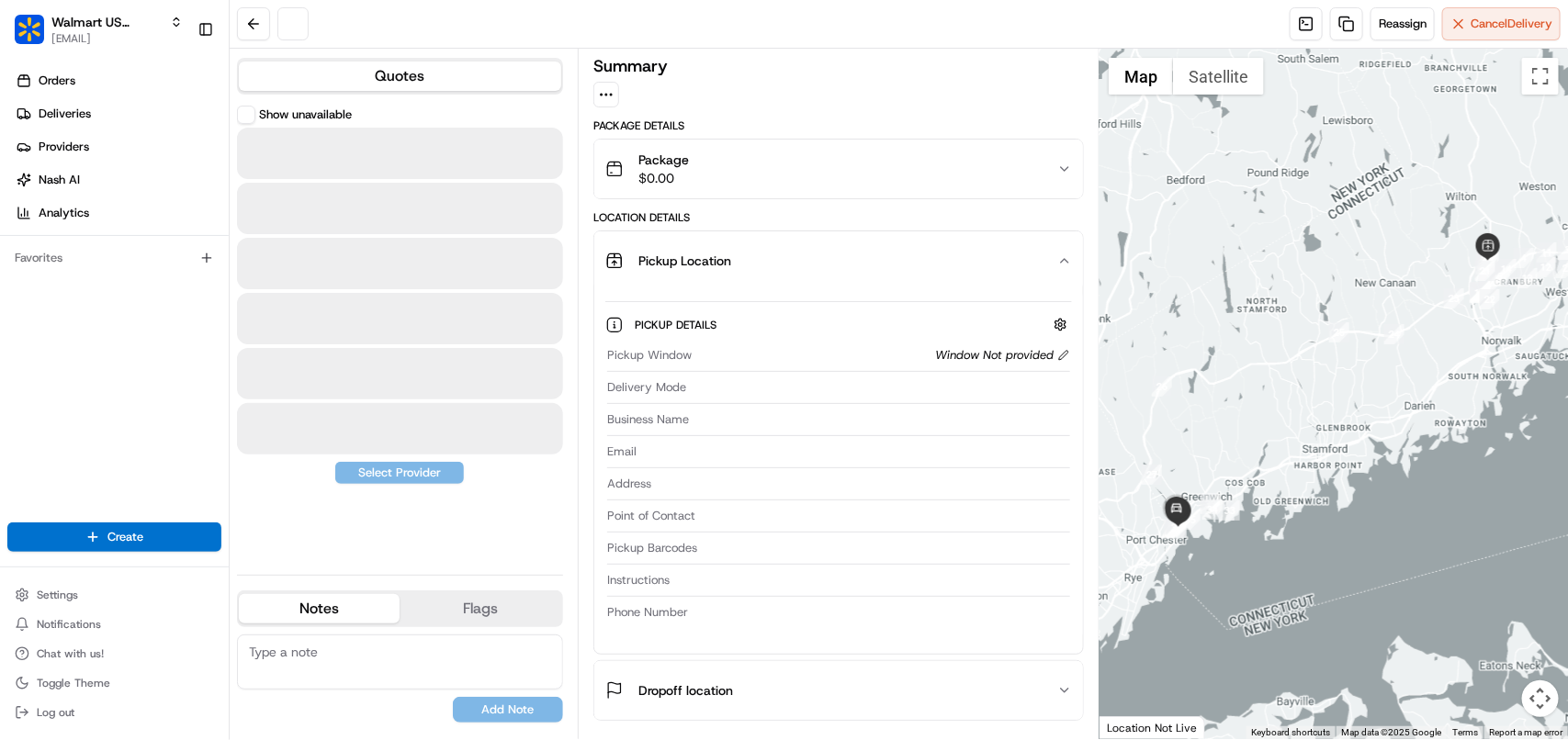 scroll, scrollTop: 0, scrollLeft: 0, axis: both 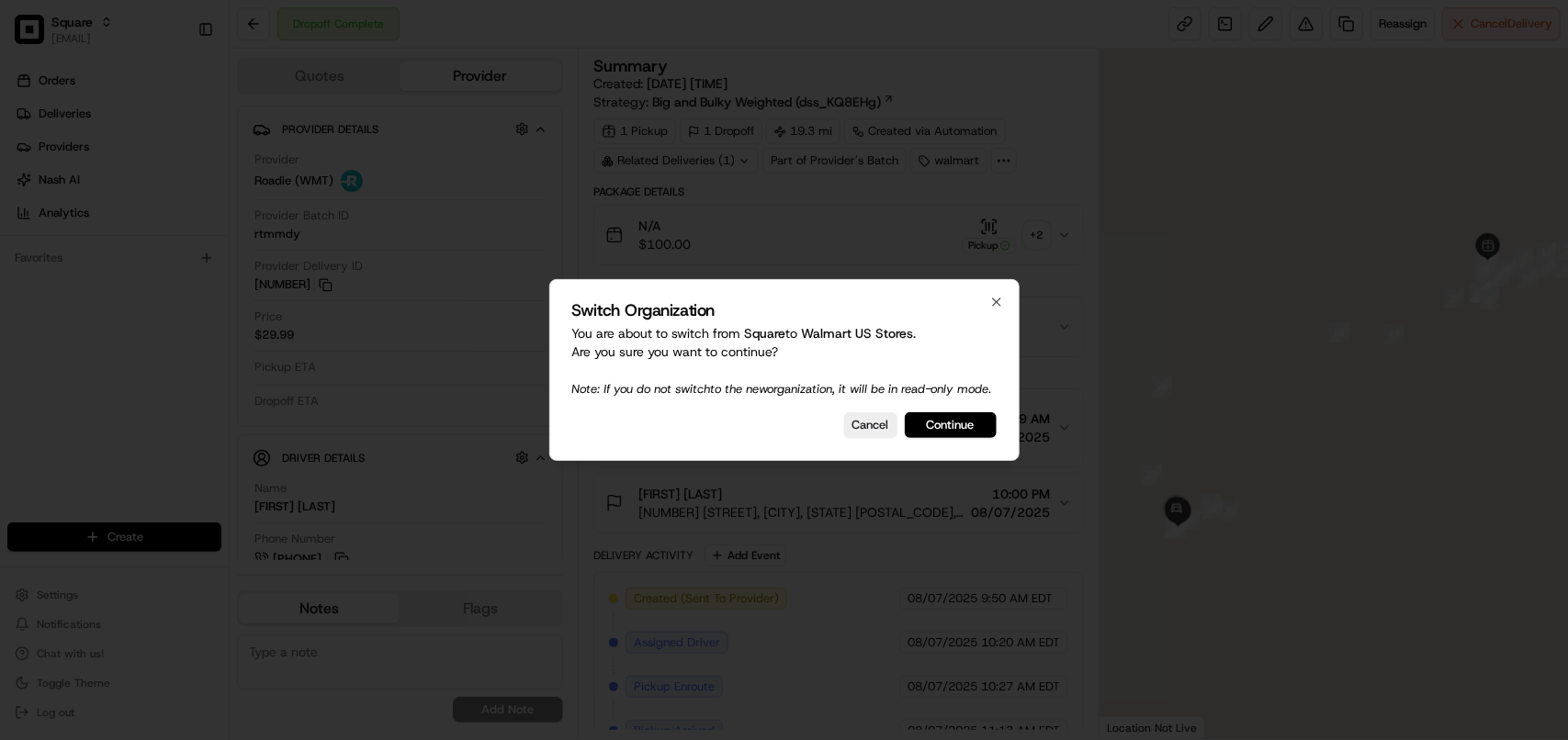 click on "Continue" at bounding box center [951, 425] 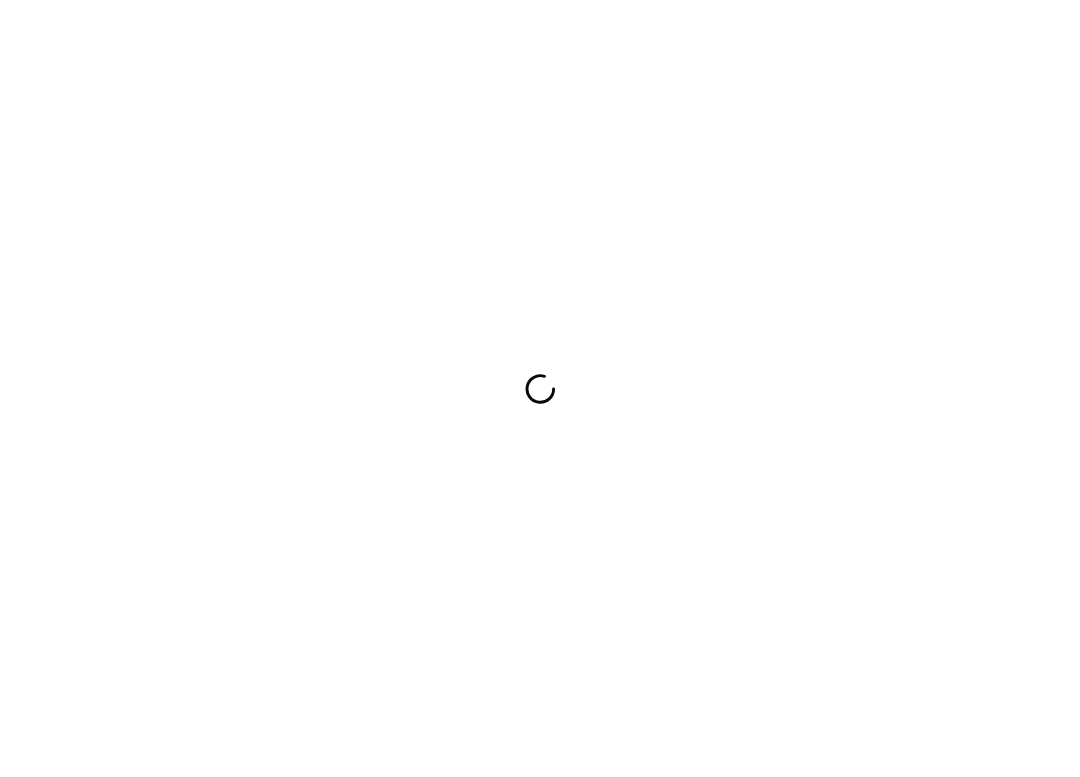 scroll, scrollTop: 0, scrollLeft: 0, axis: both 